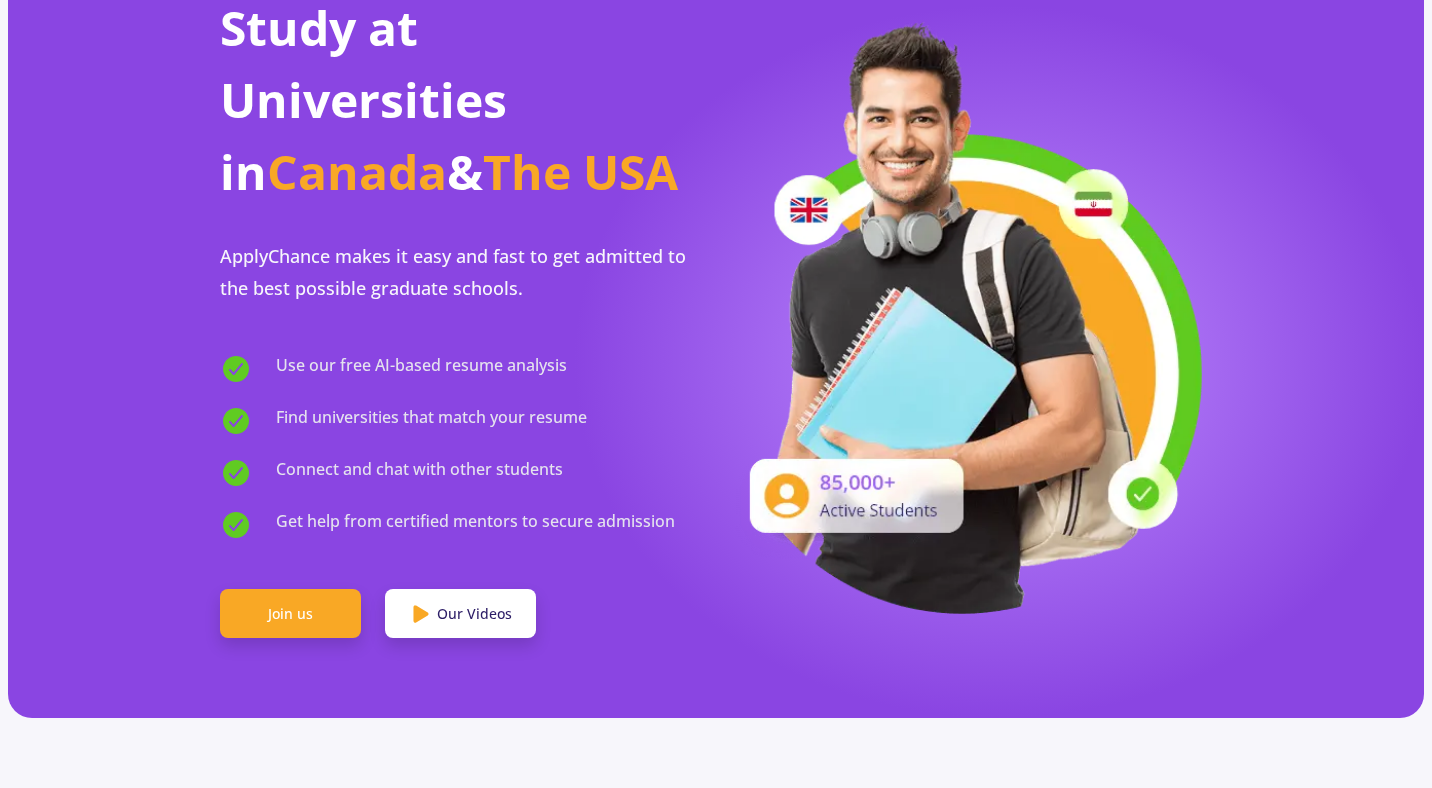 scroll, scrollTop: 124, scrollLeft: 0, axis: vertical 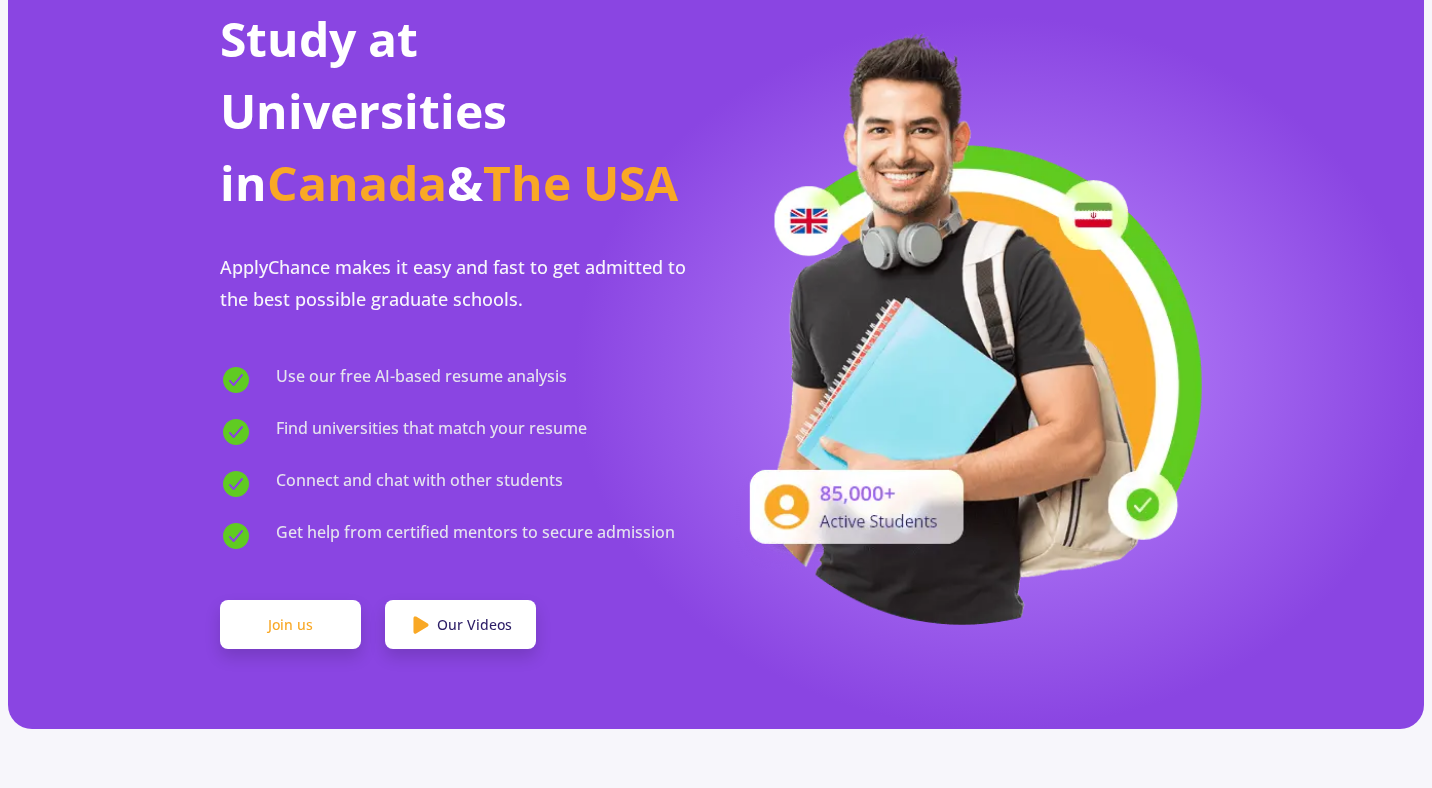 click on "Join us" 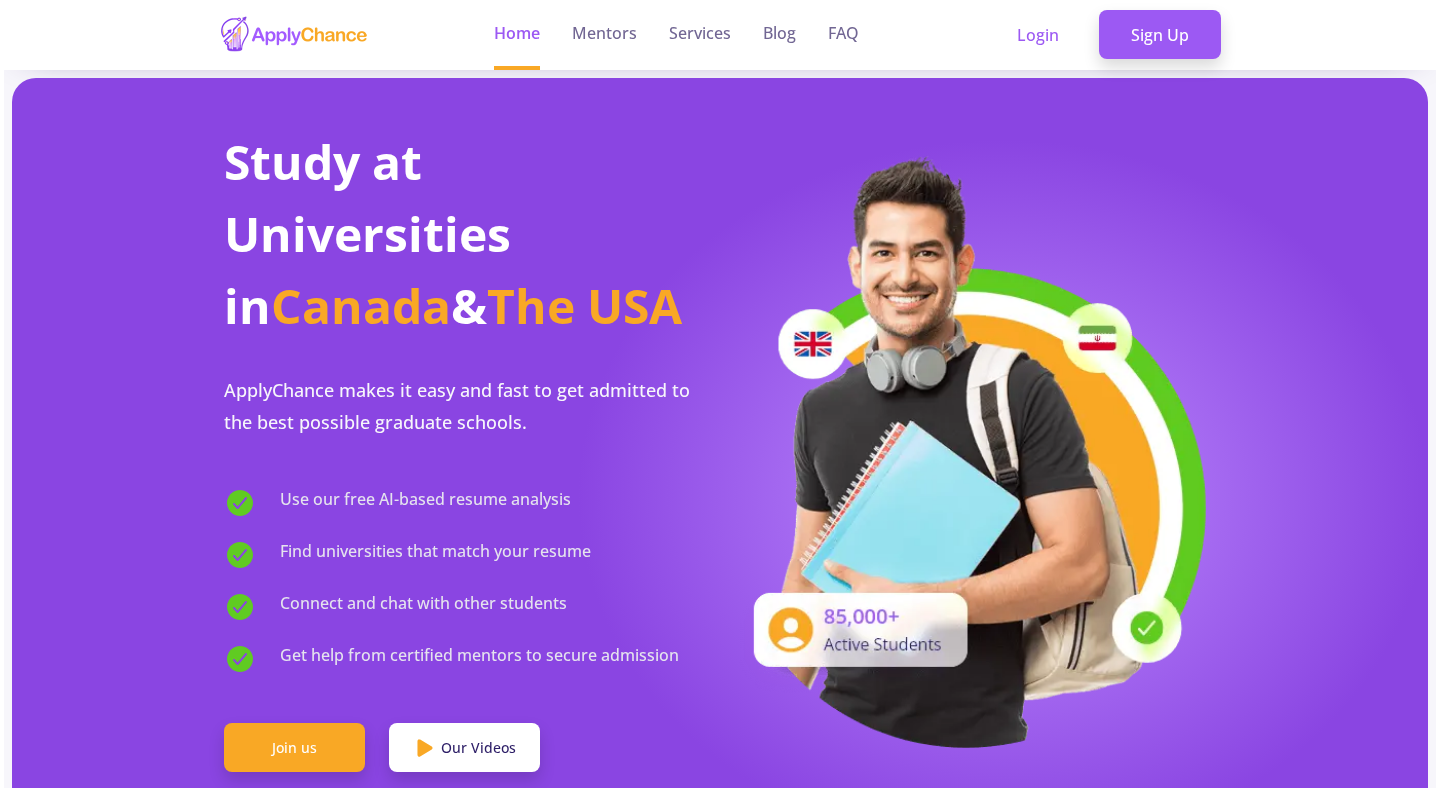 scroll, scrollTop: 0, scrollLeft: 0, axis: both 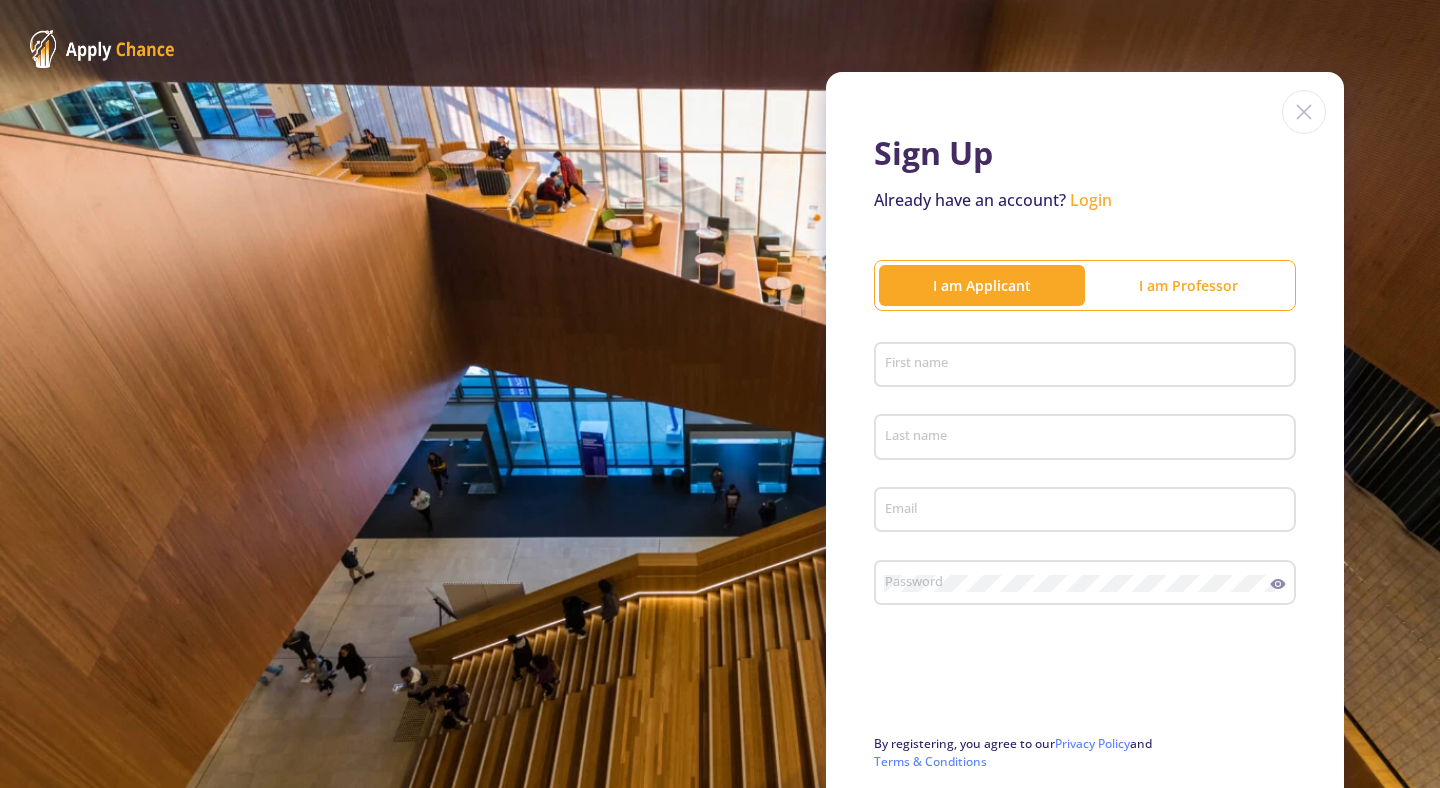 click on "First name" at bounding box center [1088, 366] 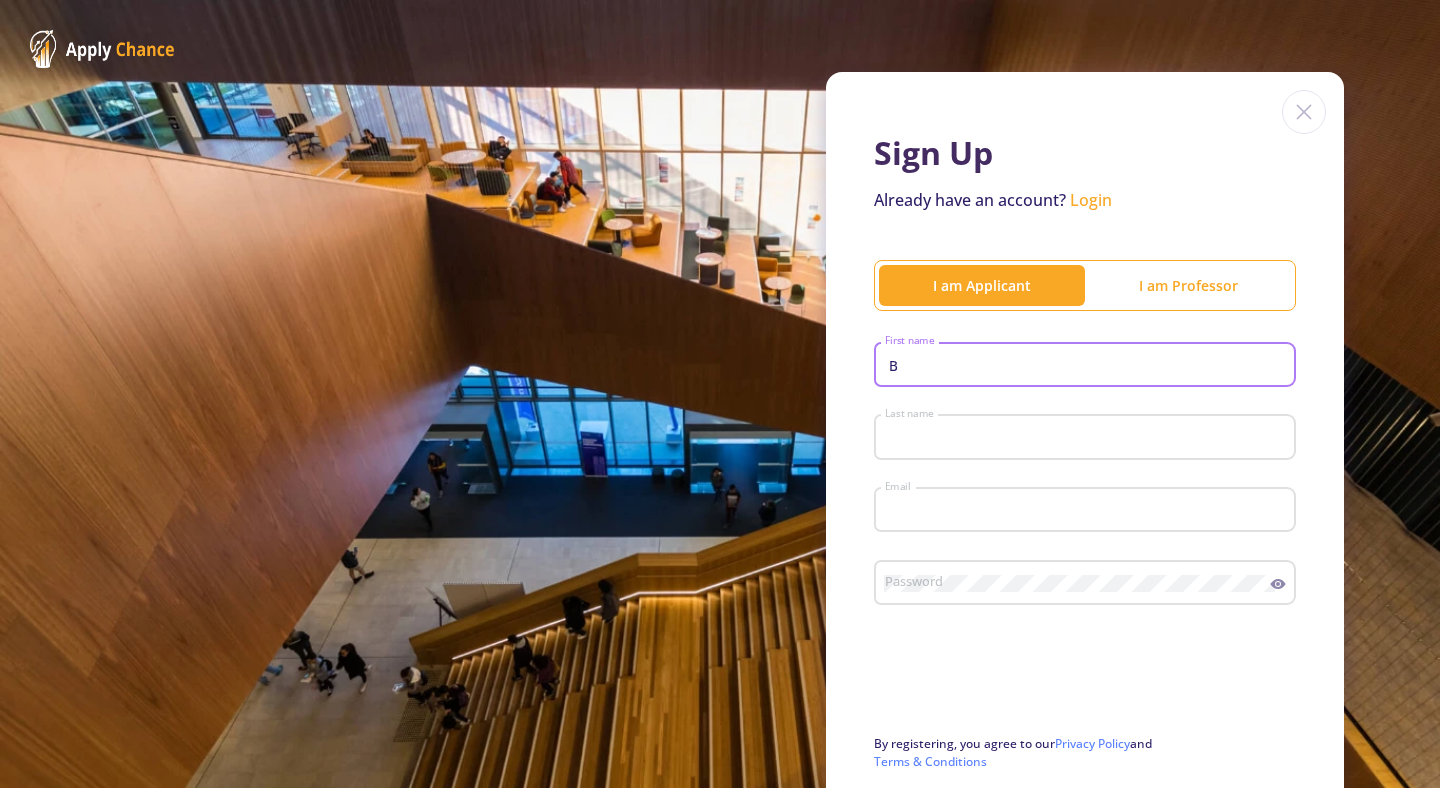 type on "Behr" 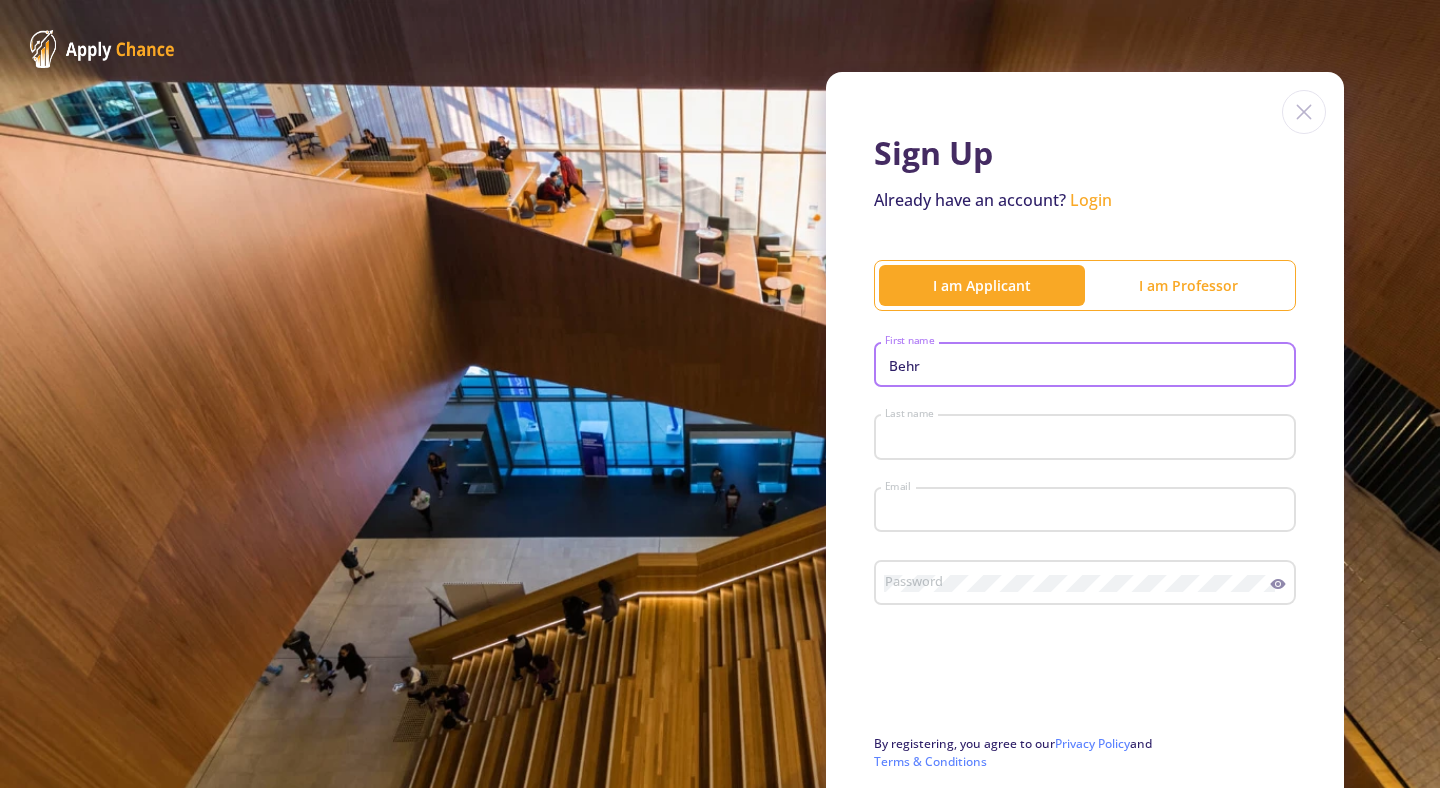 type on "Behr" 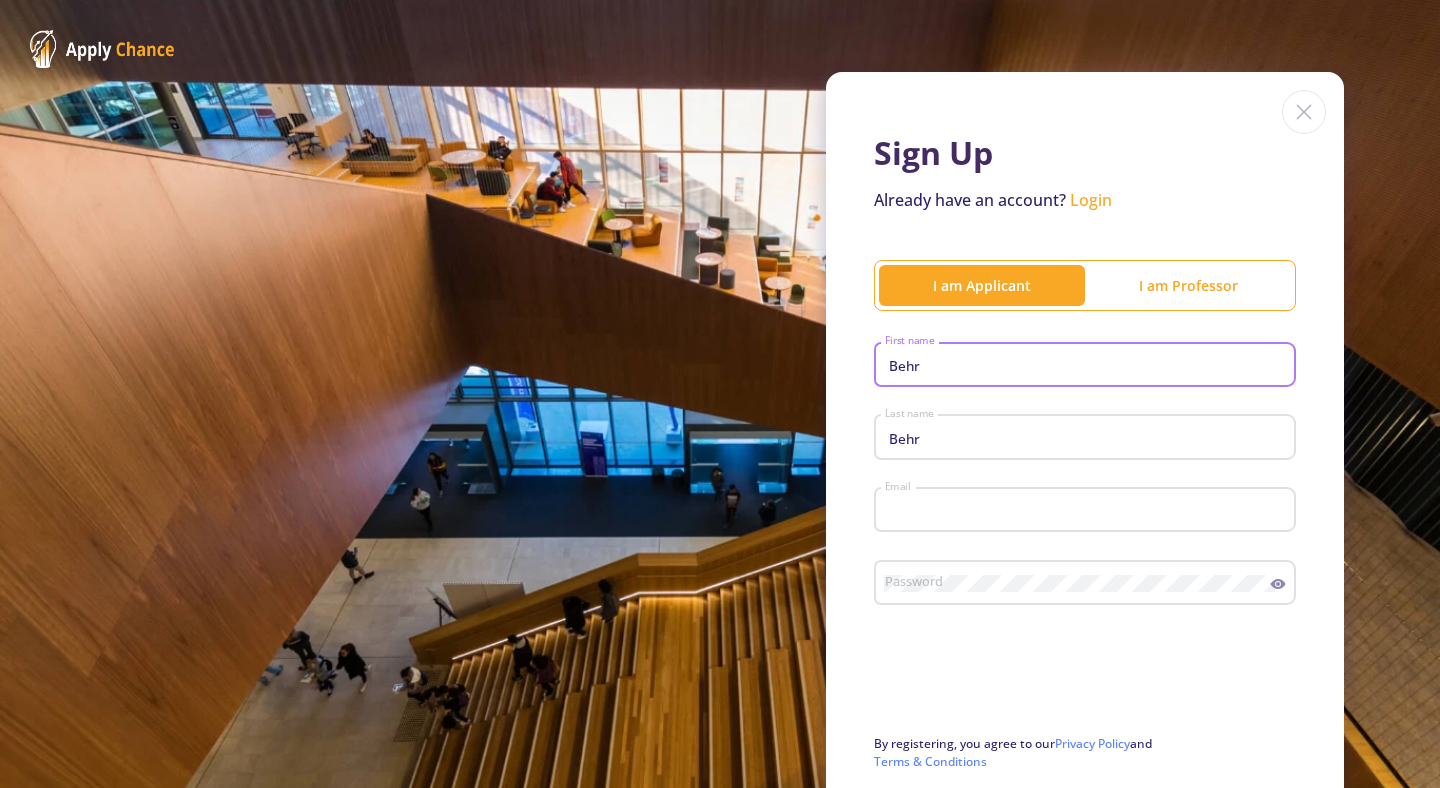 type on "[USERNAME]@[EXAMPLE.COM]" 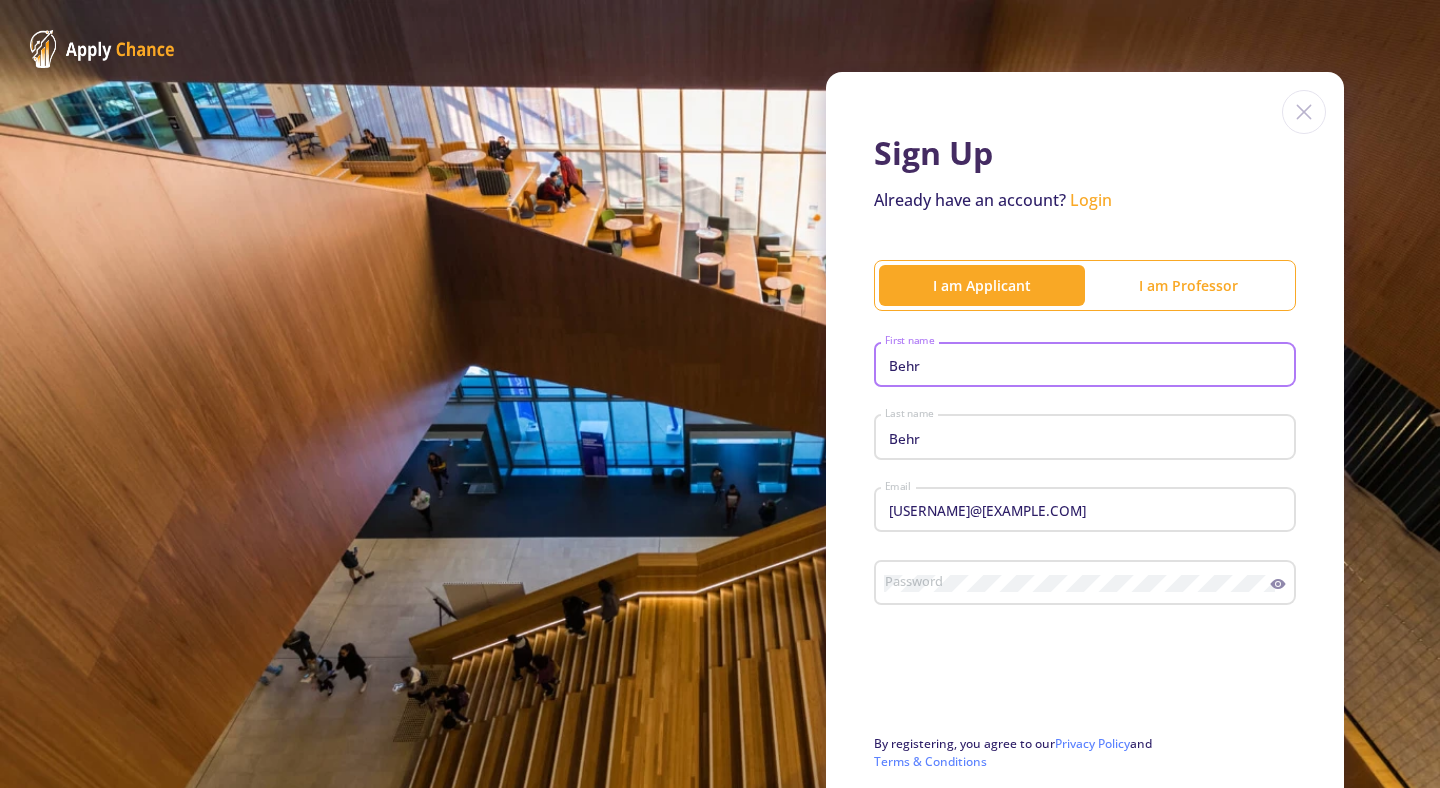 click on "Behr" at bounding box center (1088, 438) 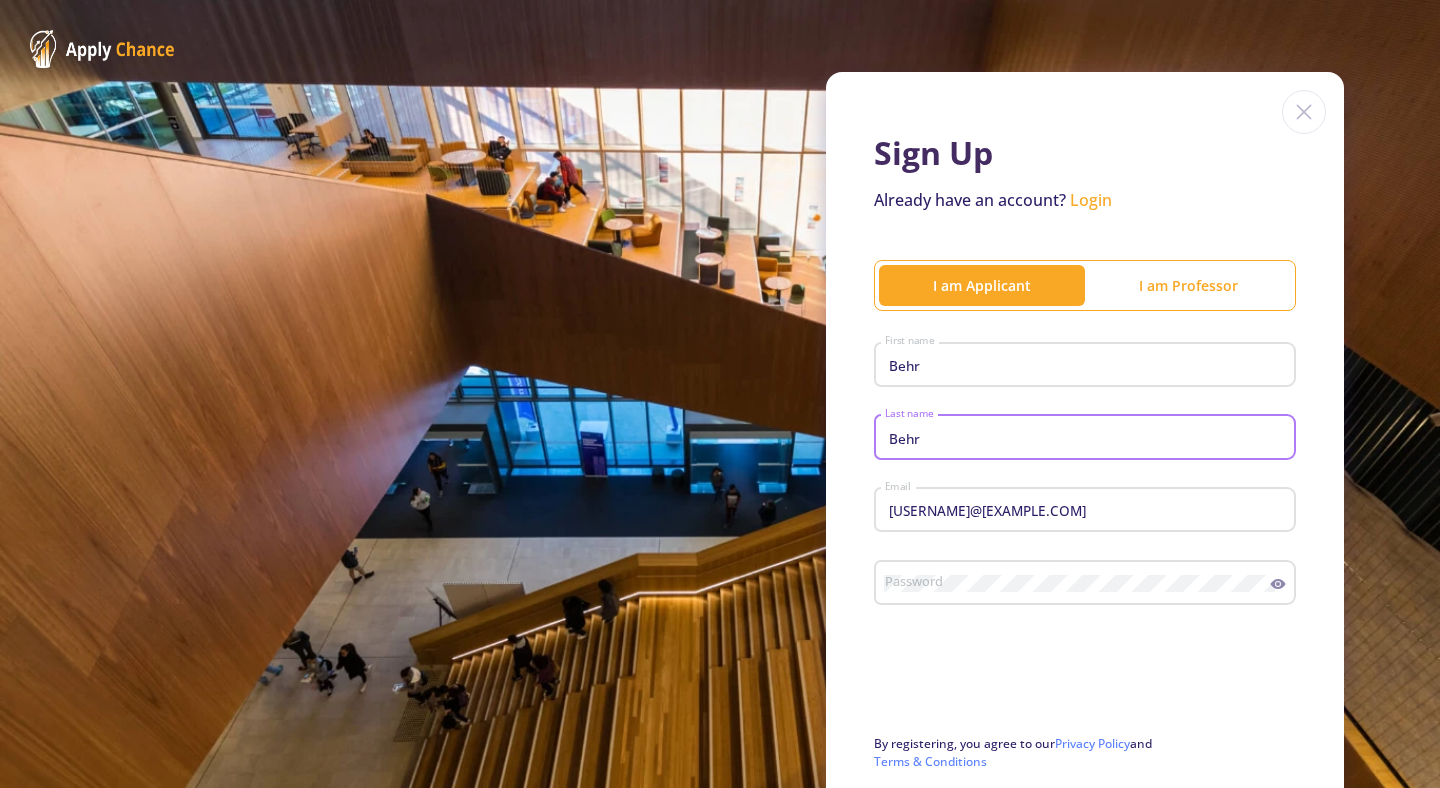 click on "Behr" at bounding box center [1088, 438] 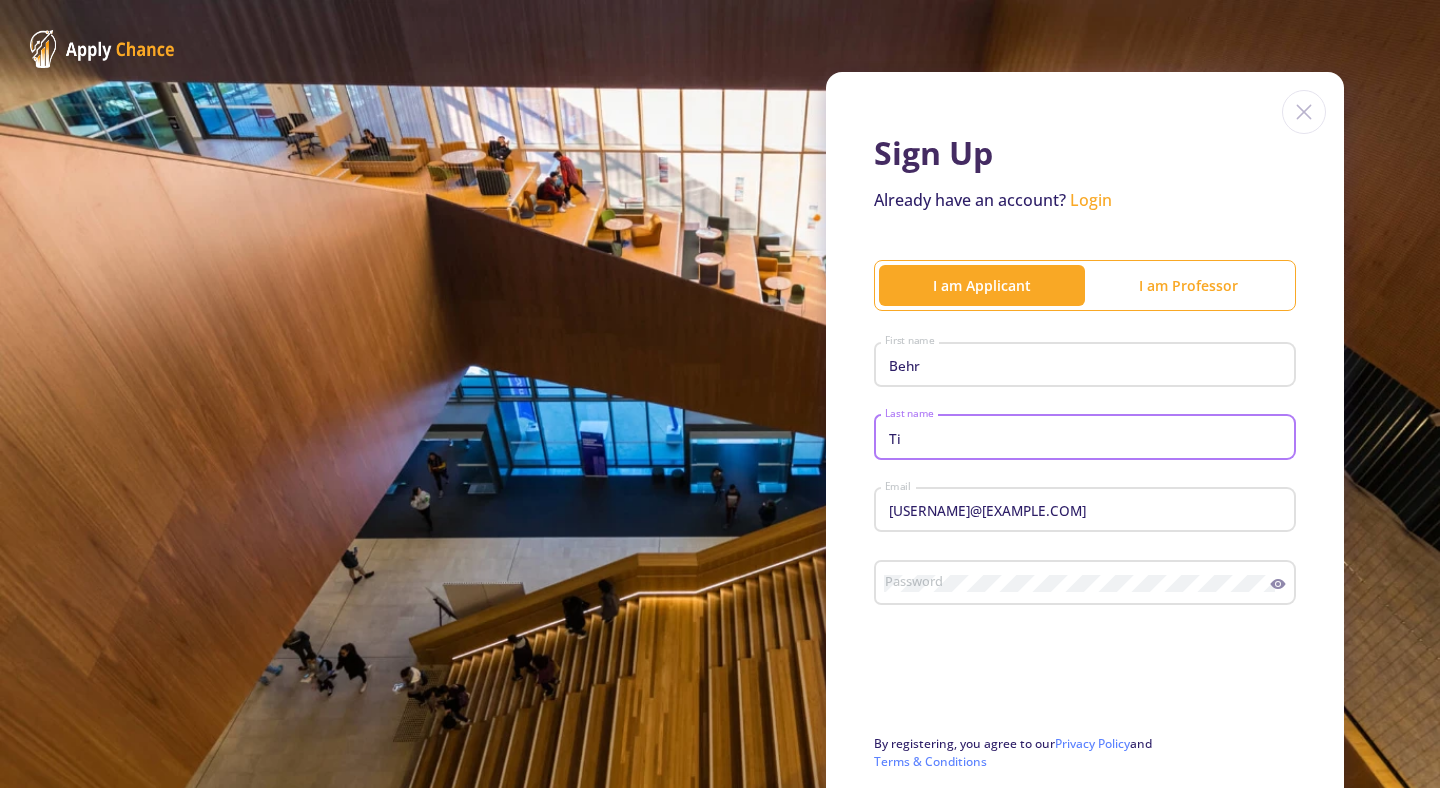 type on "T" 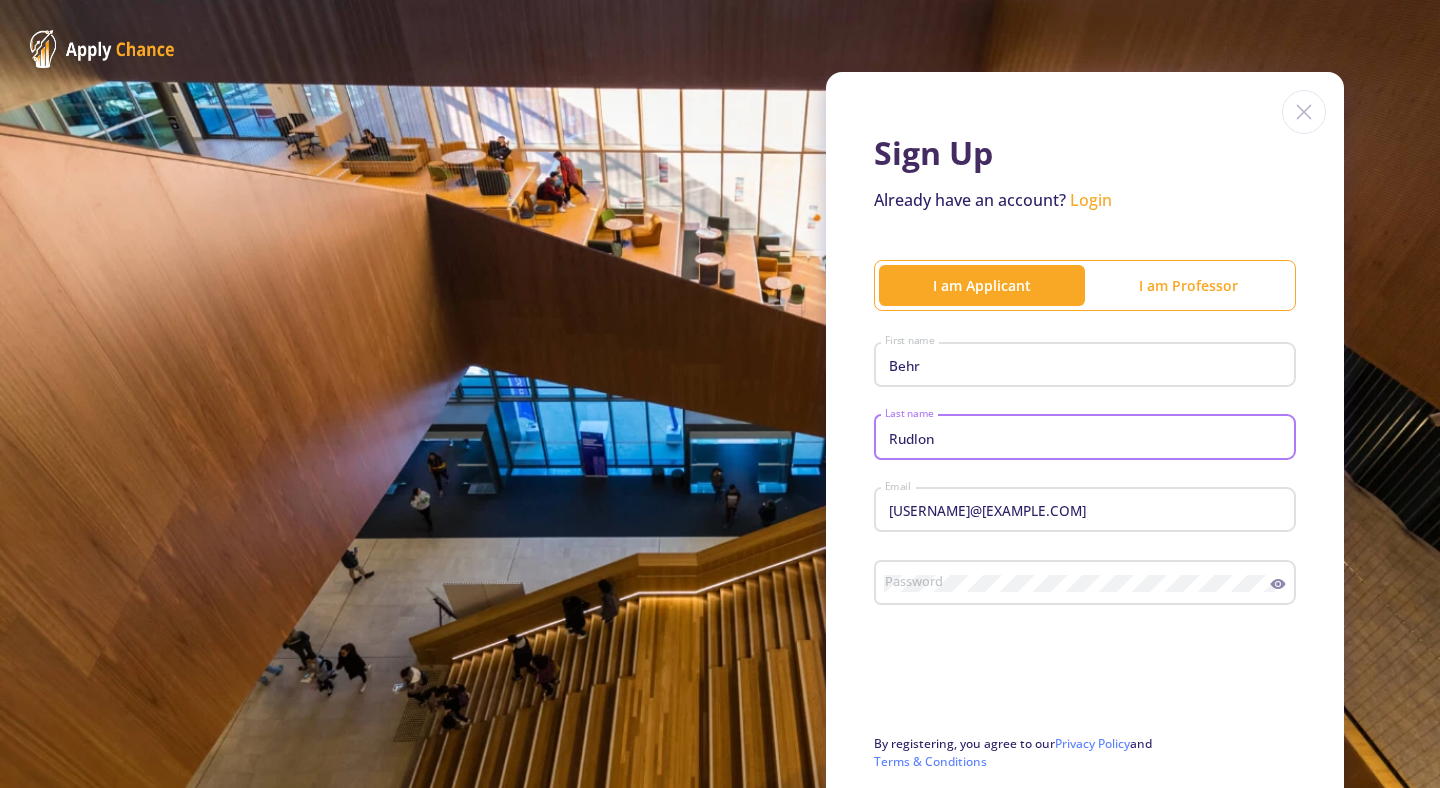 type on "Rudlon=" 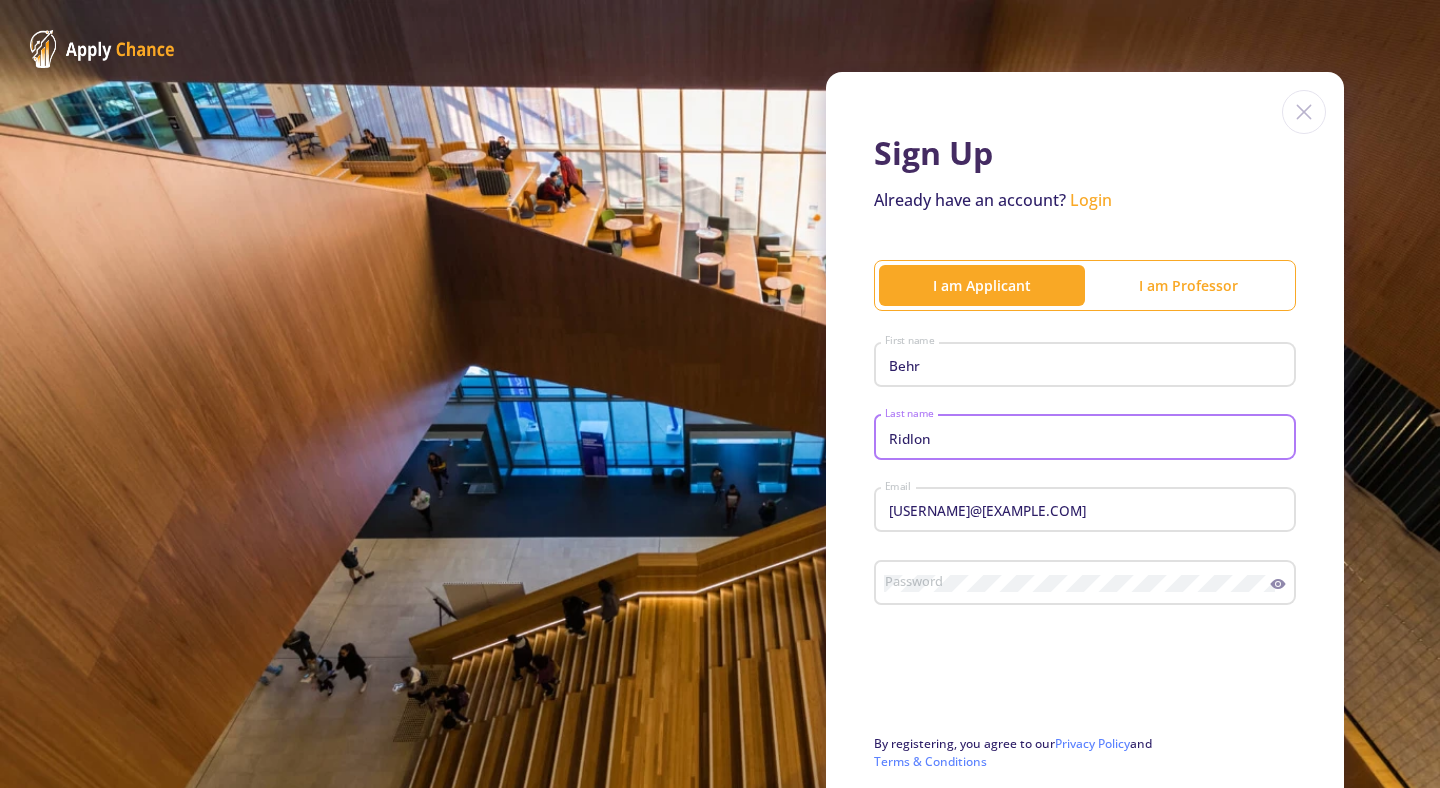 type on "Ridlon" 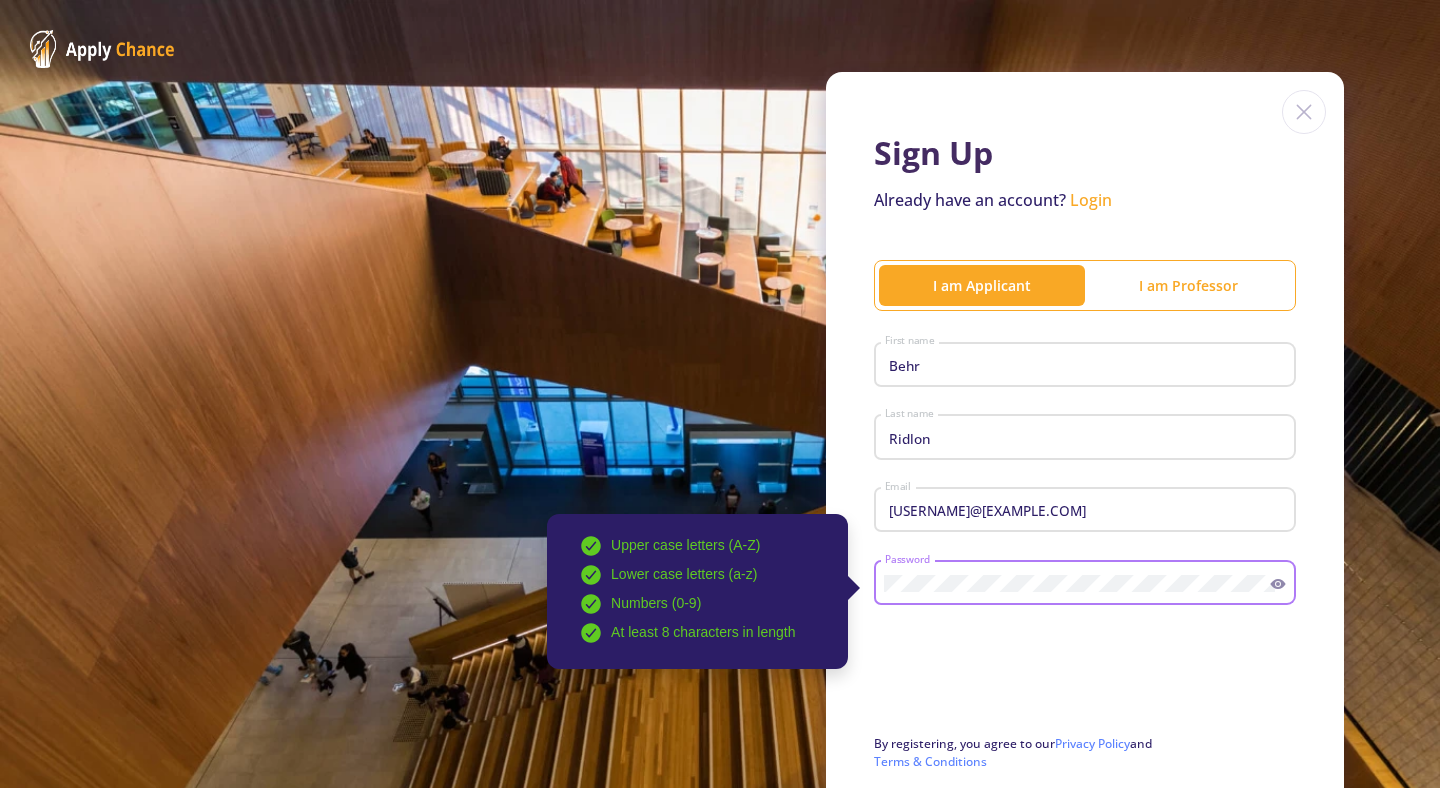 scroll, scrollTop: 88, scrollLeft: 0, axis: vertical 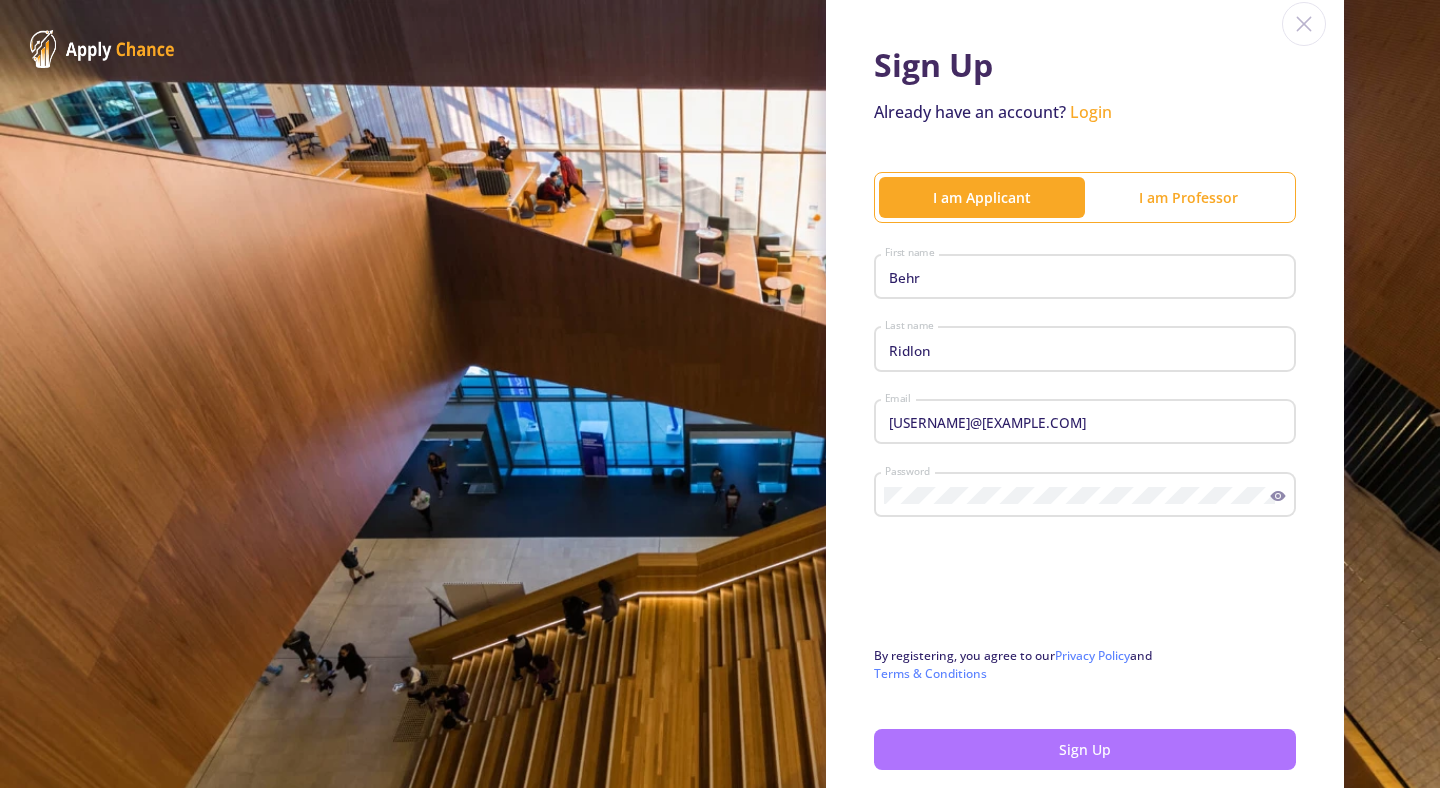 click on "Sign Up" 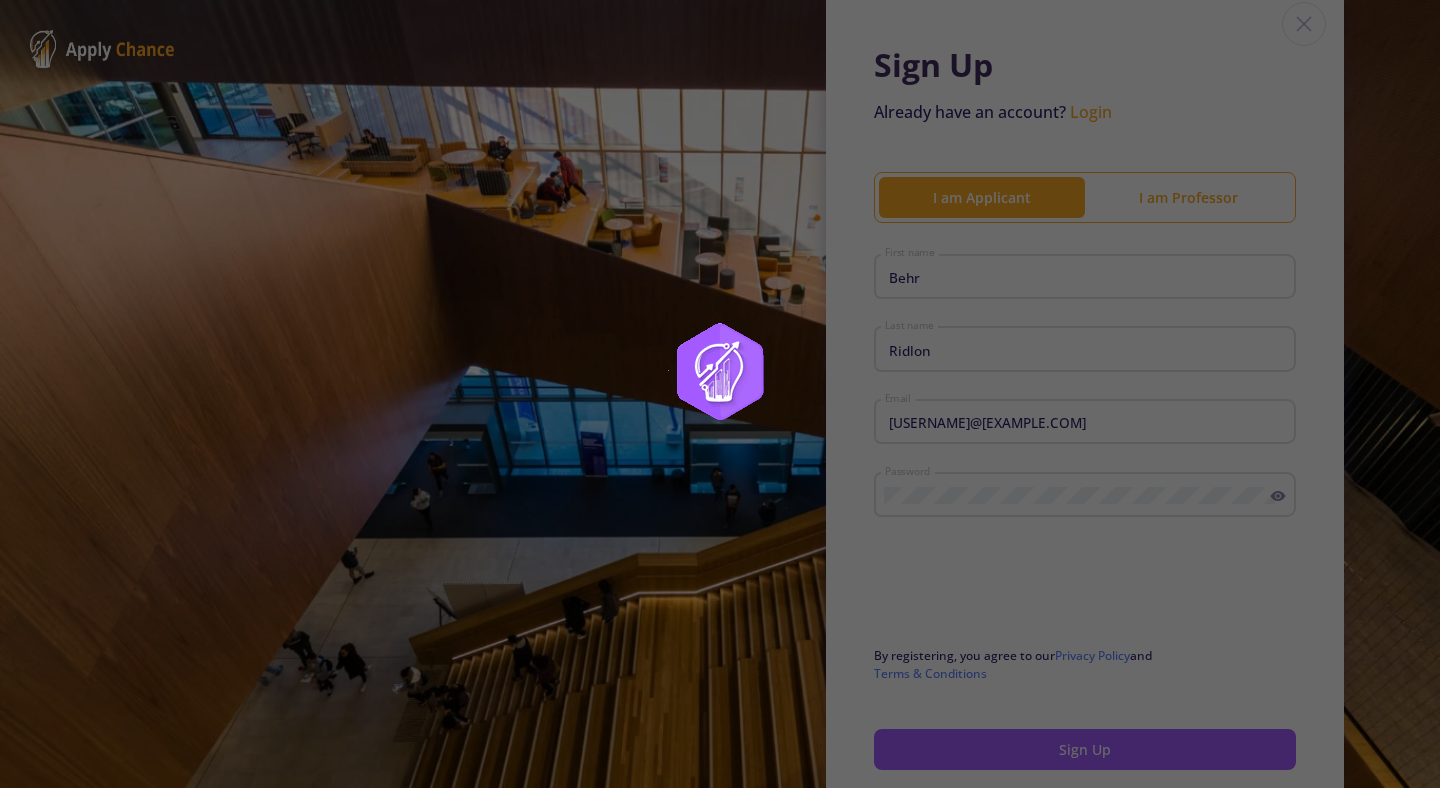 click at bounding box center (720, 394) 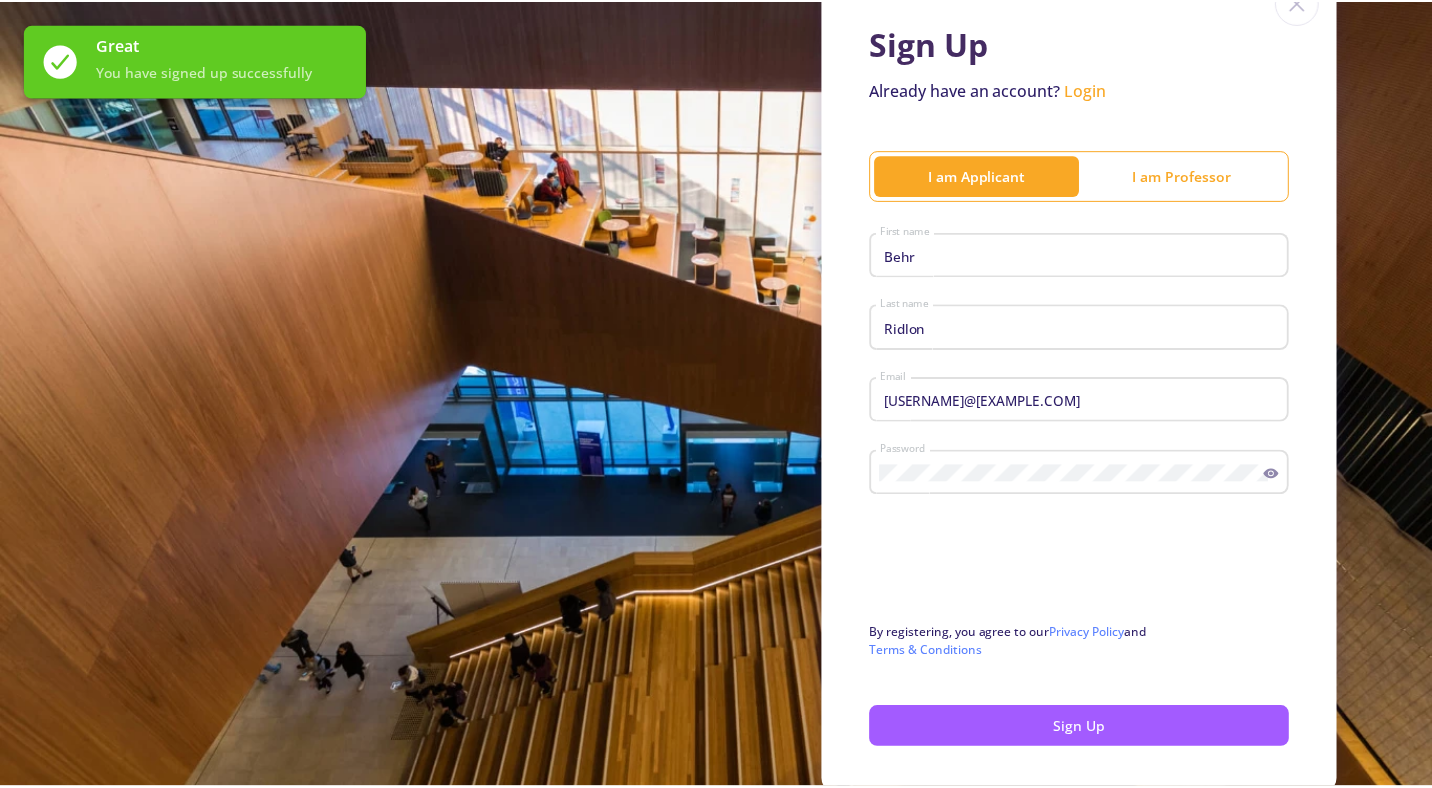 scroll, scrollTop: 42, scrollLeft: 0, axis: vertical 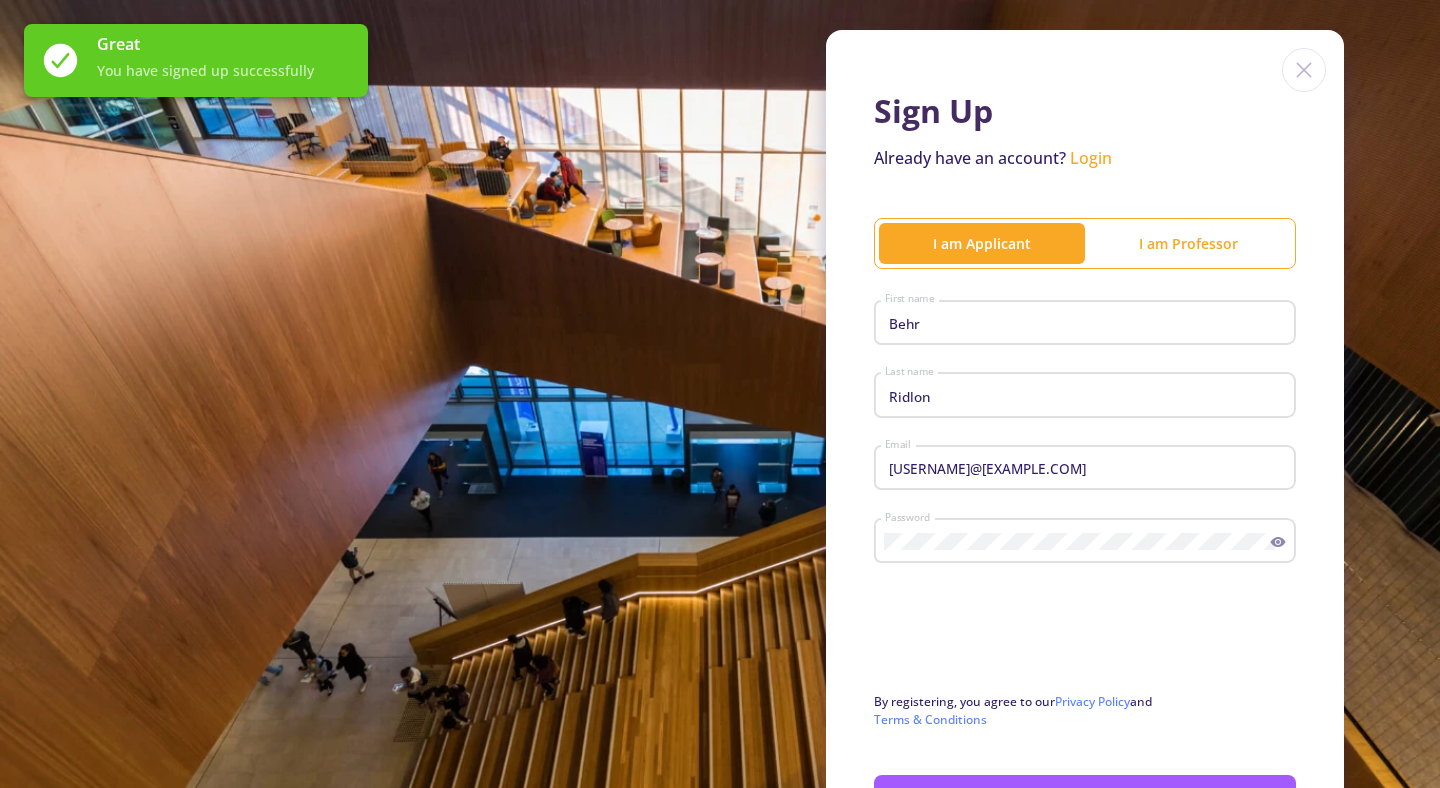 click on "Login" 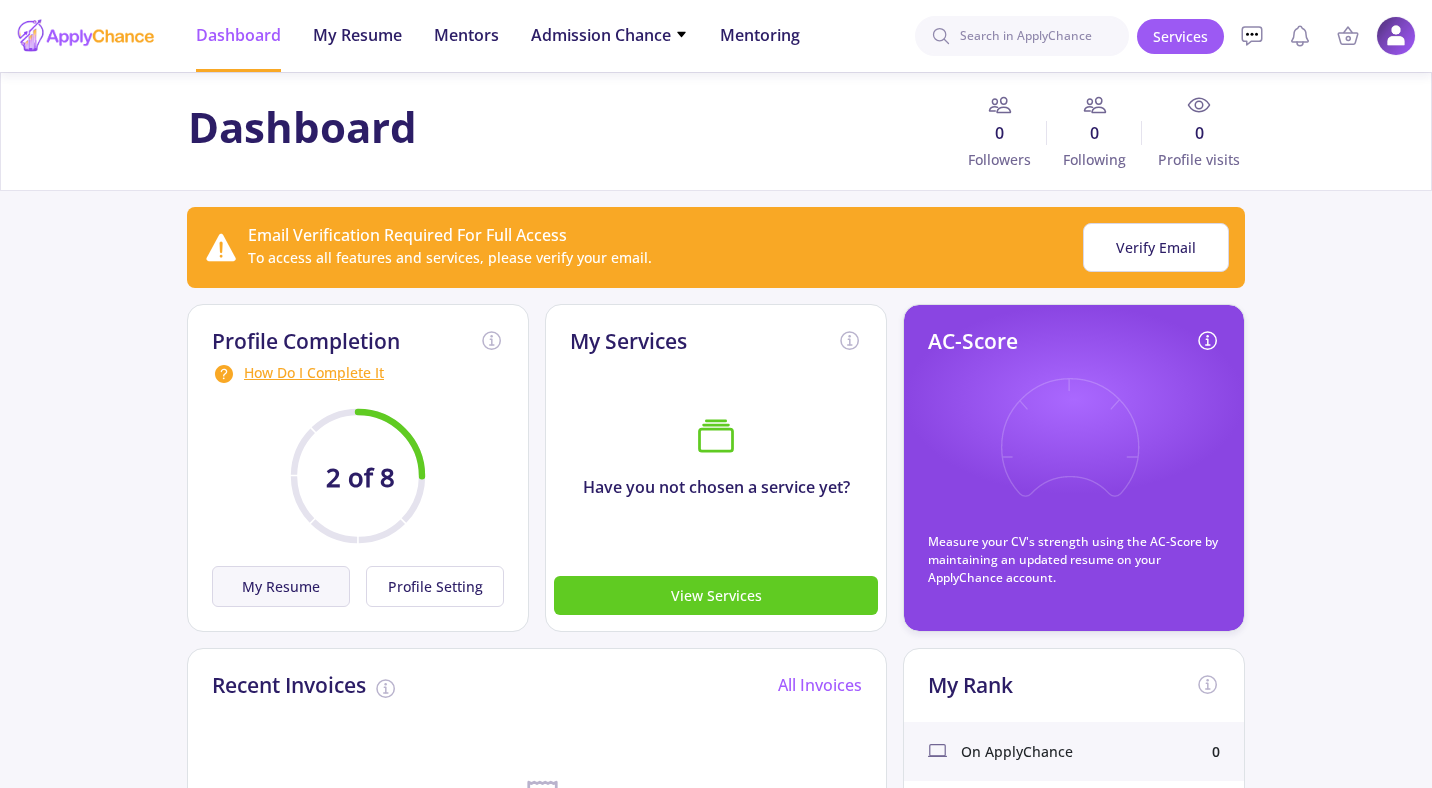click on "My Resume" 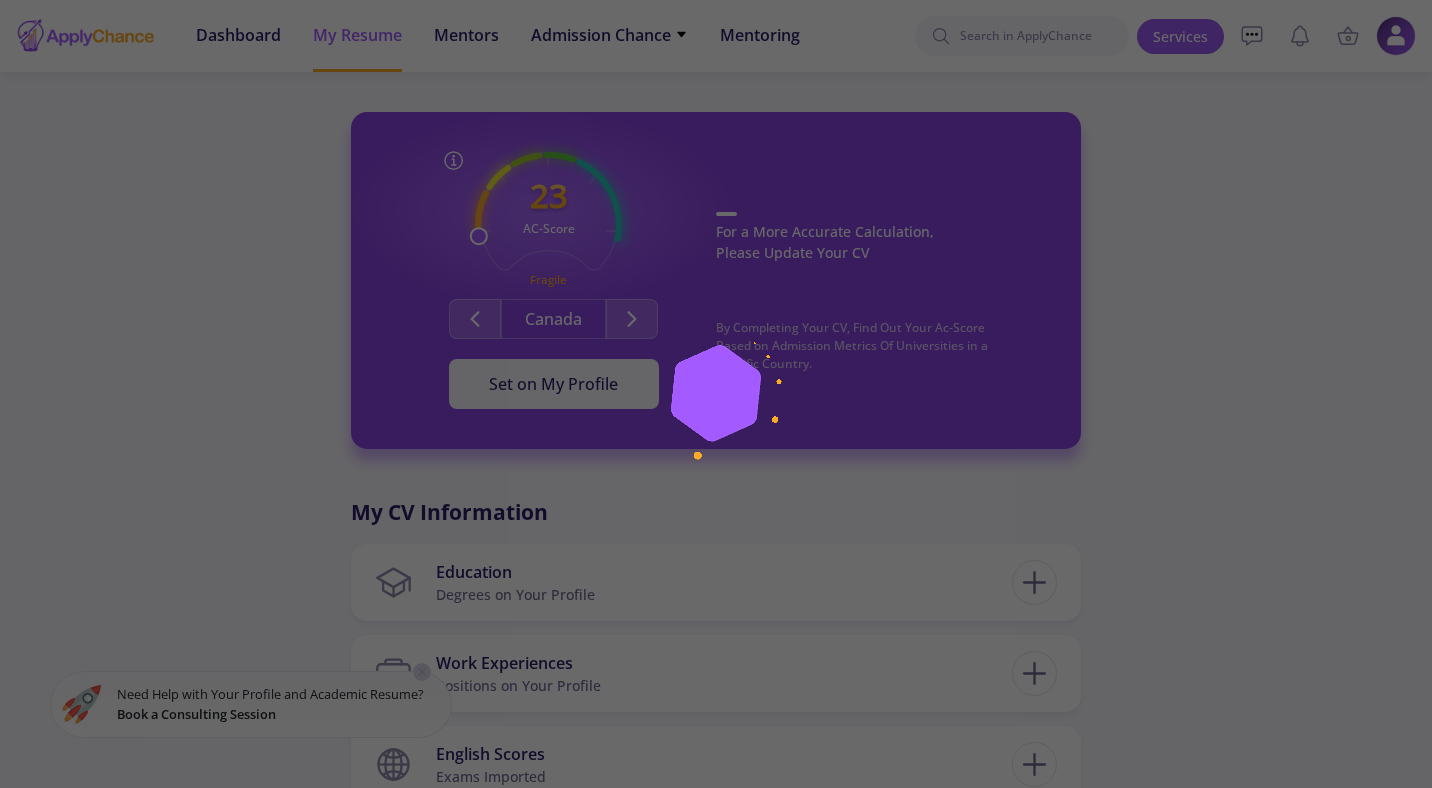 click at bounding box center [716, 394] 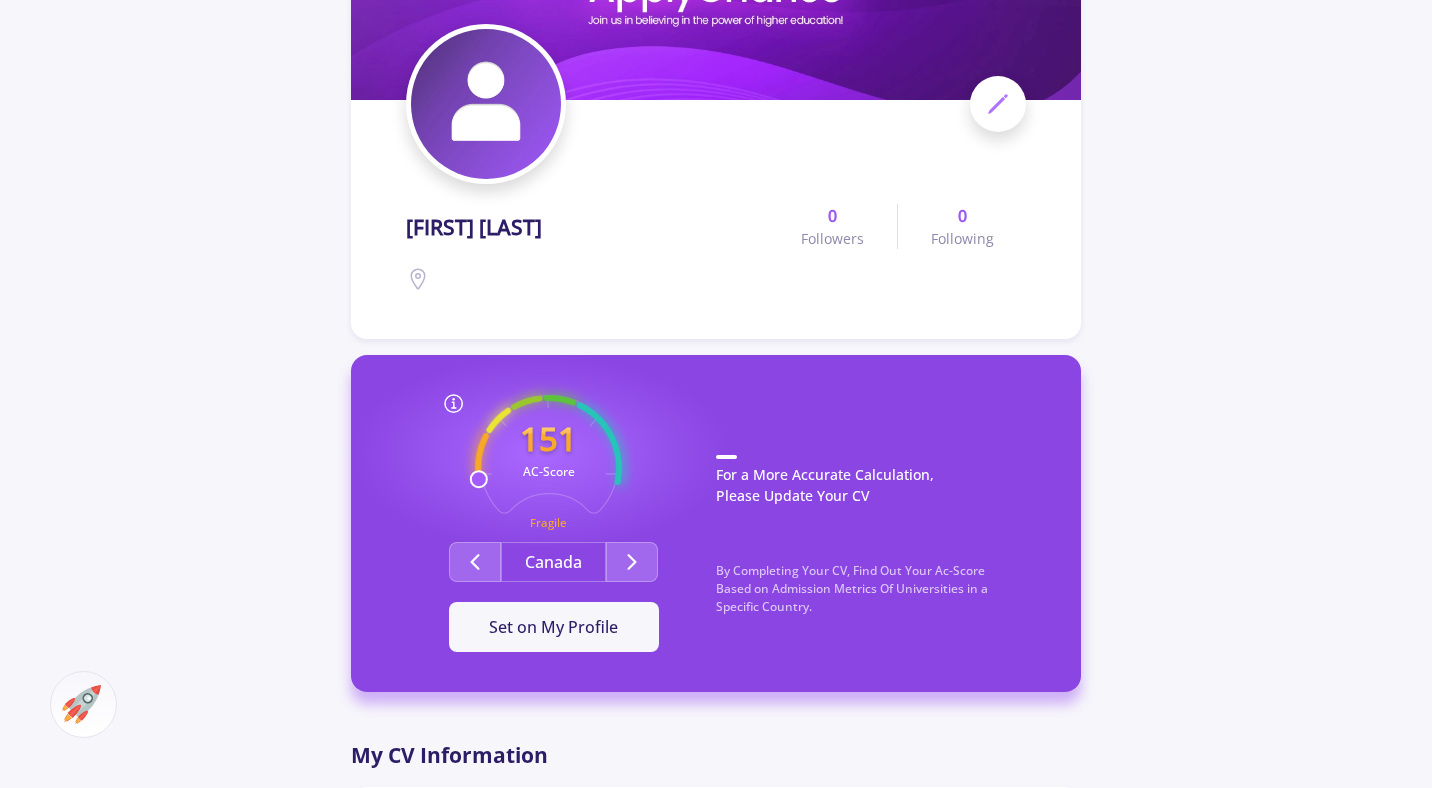 scroll, scrollTop: 263, scrollLeft: 0, axis: vertical 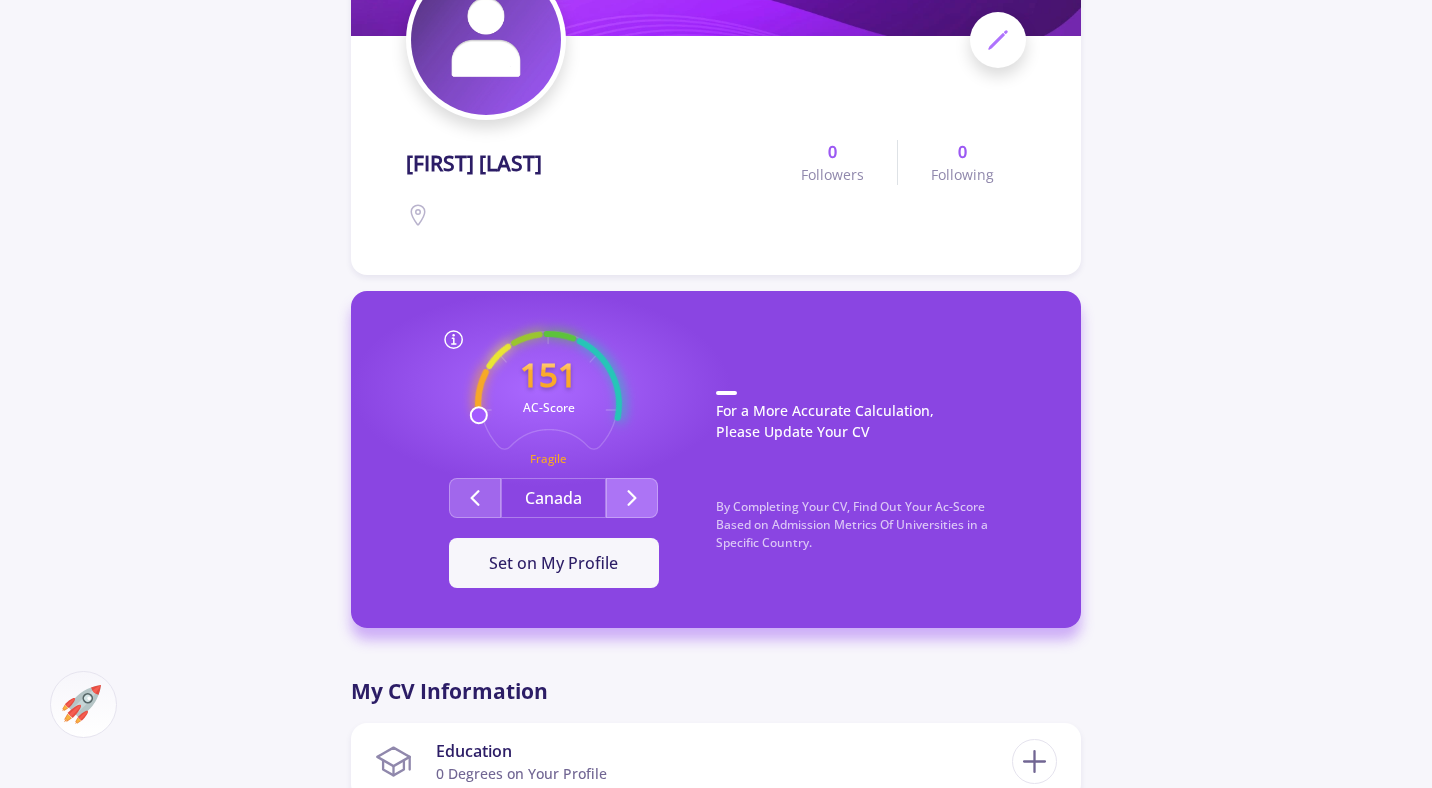 click 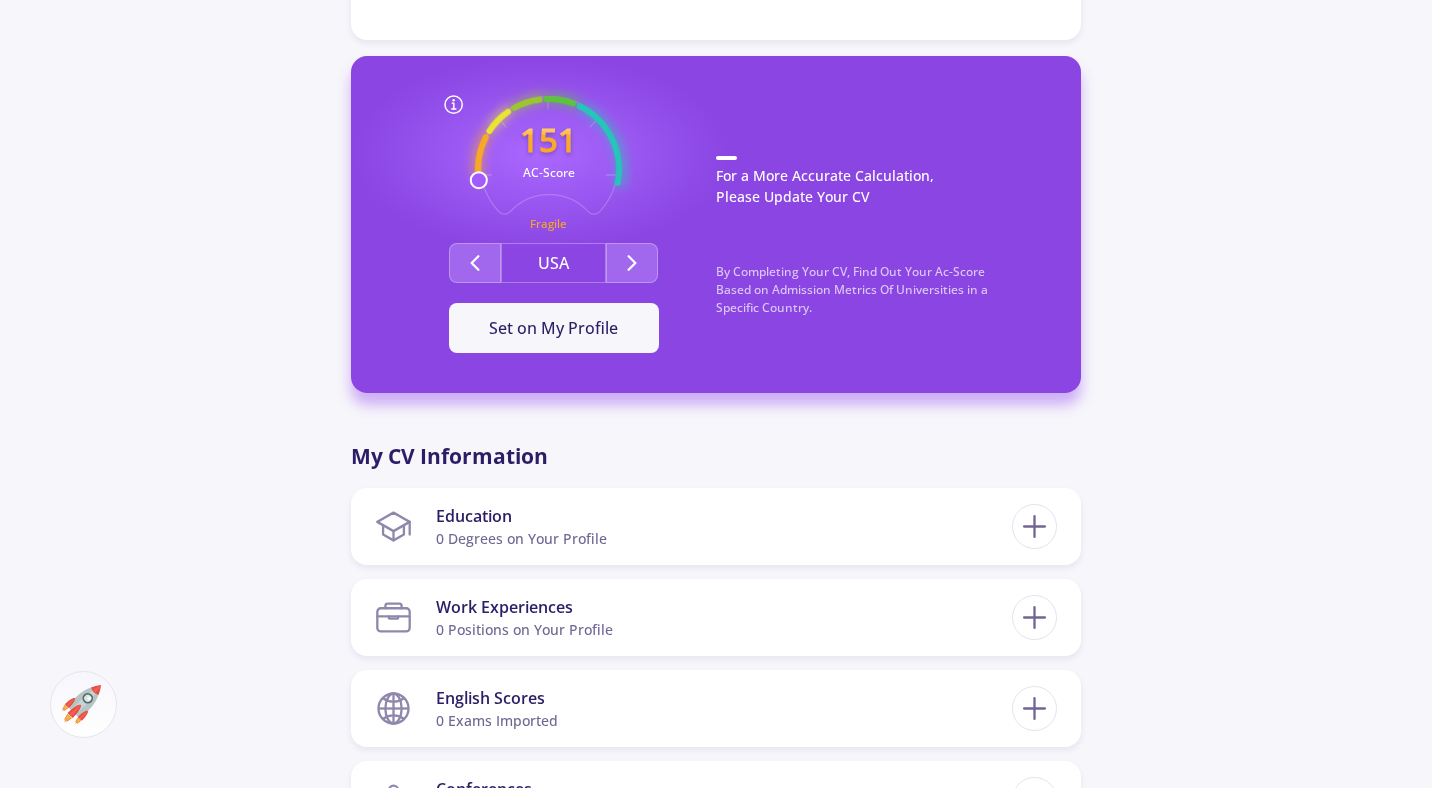 scroll, scrollTop: 652, scrollLeft: 0, axis: vertical 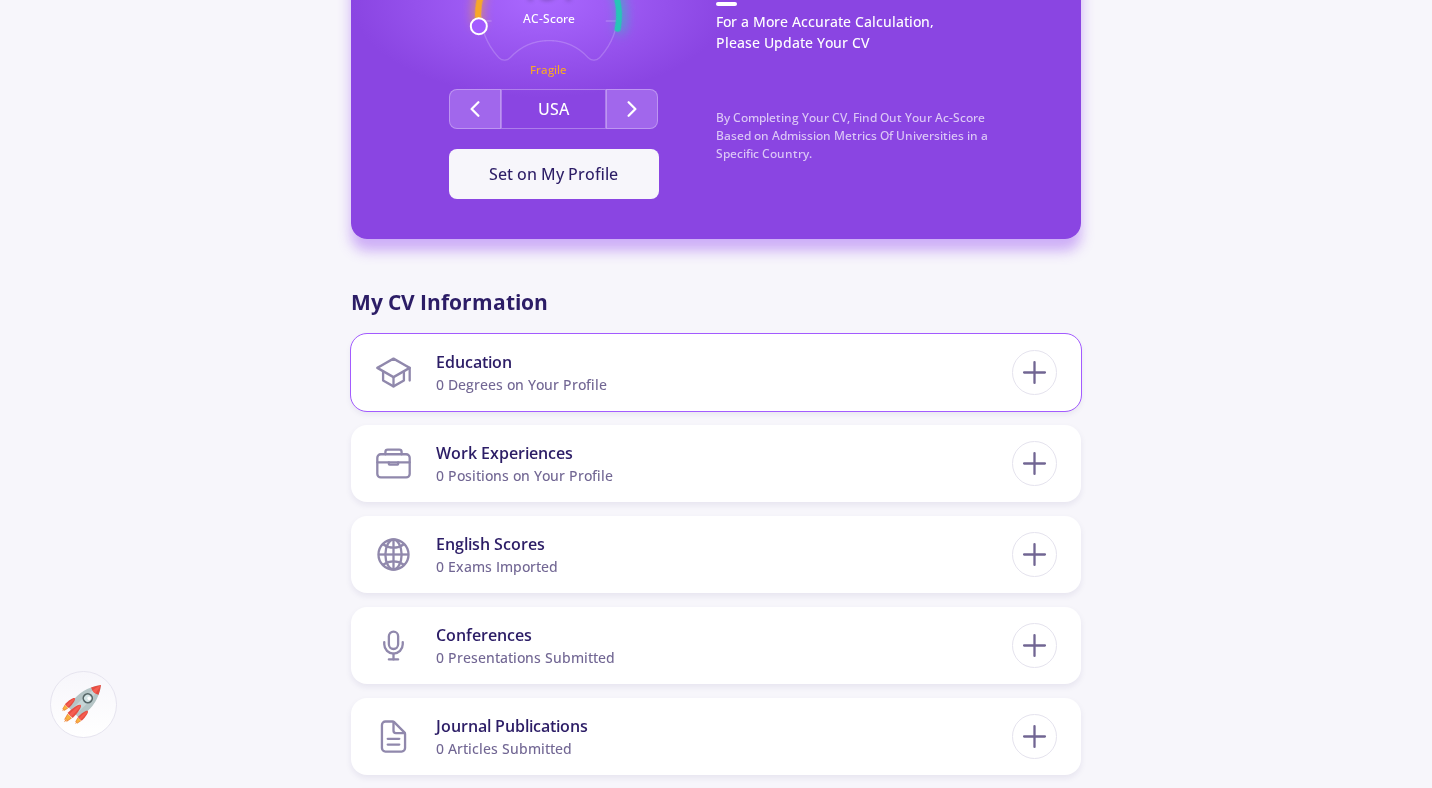 click on "Education 0 Degrees on Your Profile" at bounding box center (693, 372) 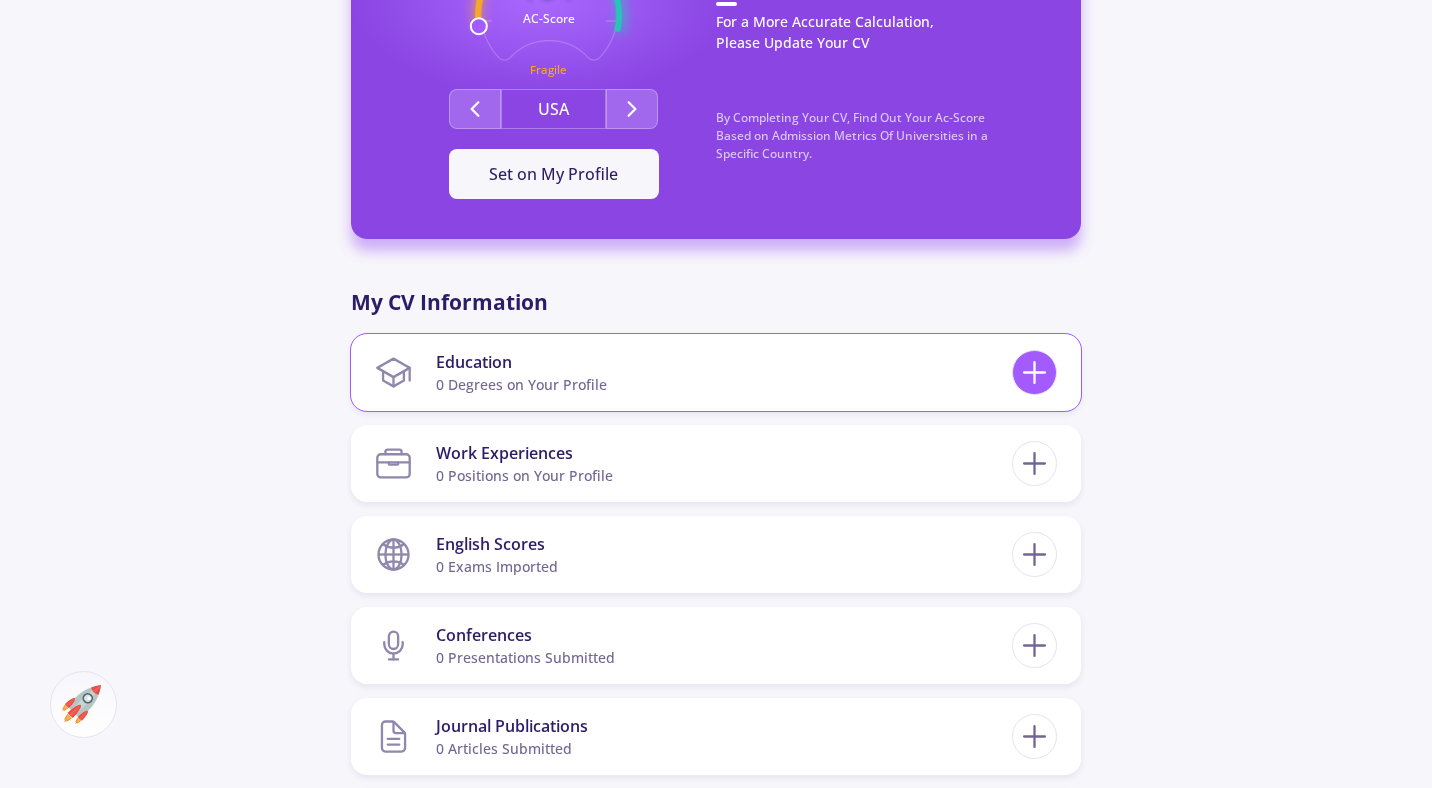 click 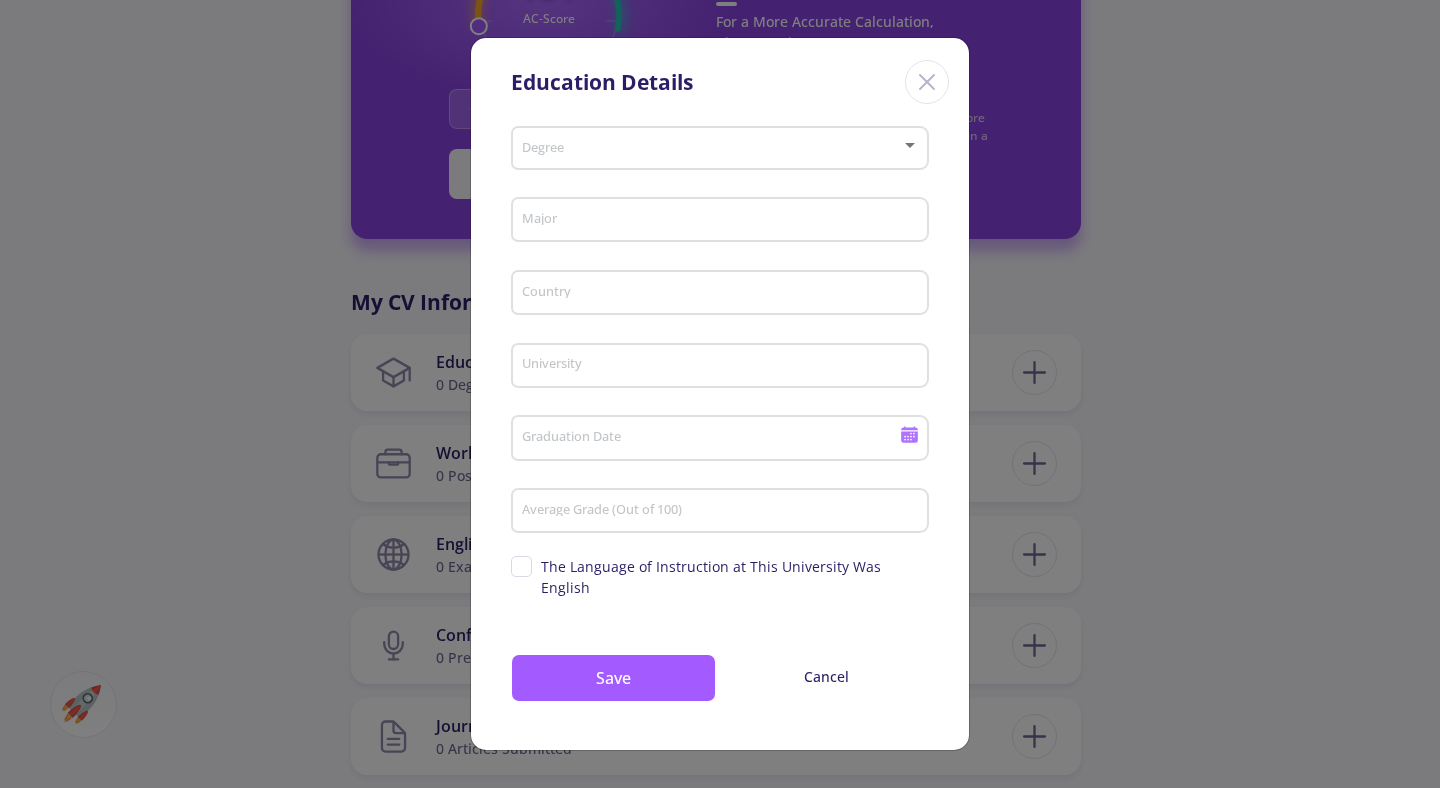 click on "Education Details" at bounding box center [720, 78] 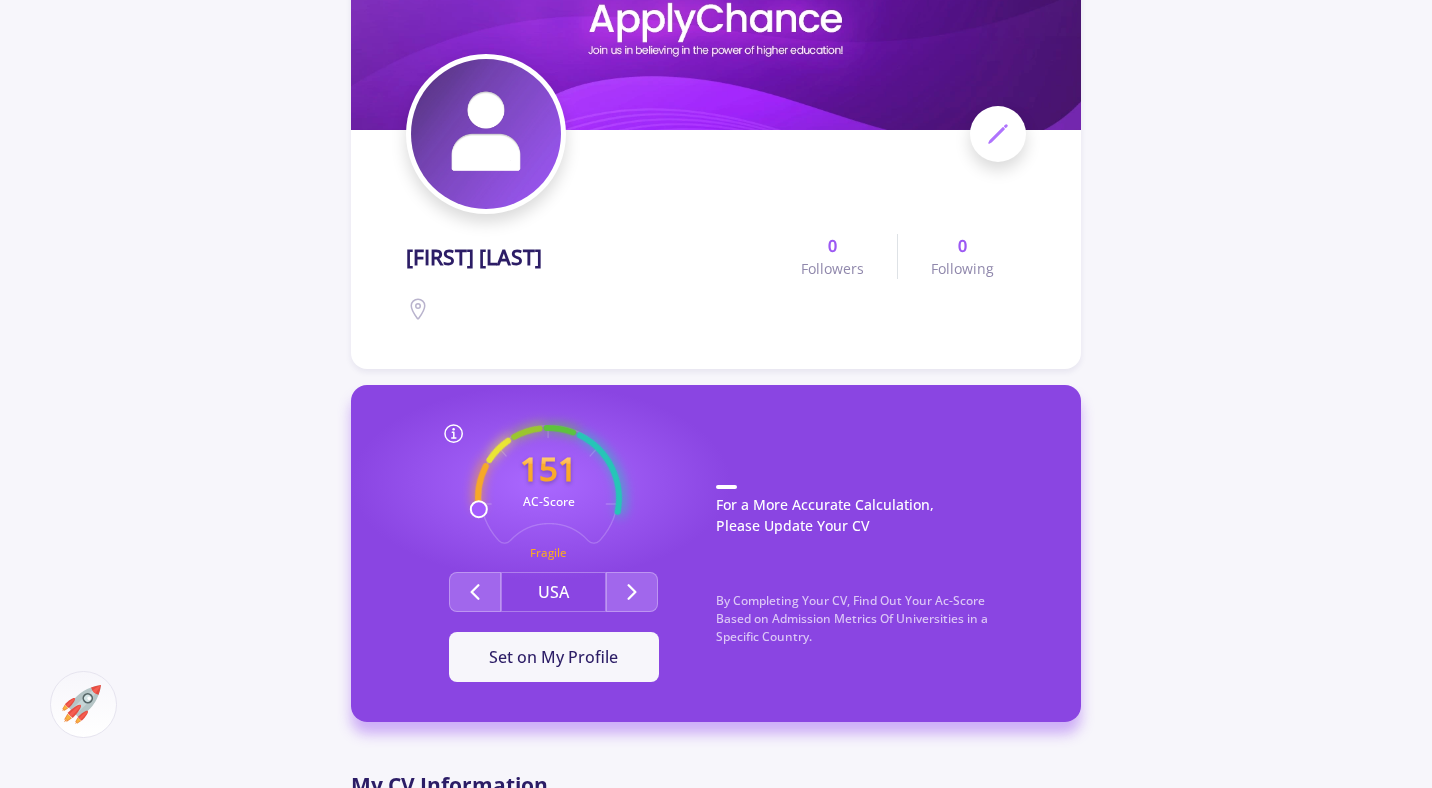 scroll, scrollTop: 0, scrollLeft: 0, axis: both 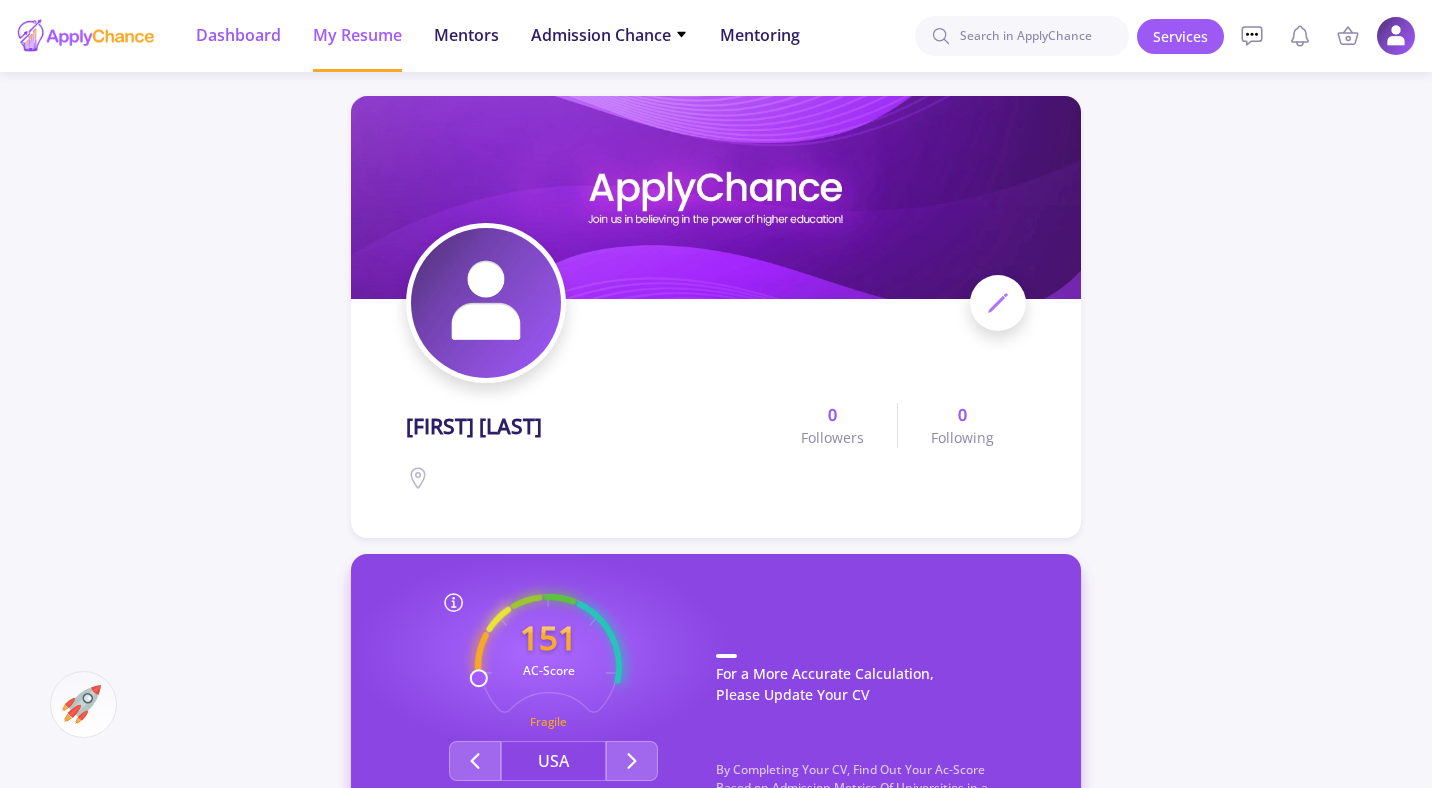 click on "Dashboard" 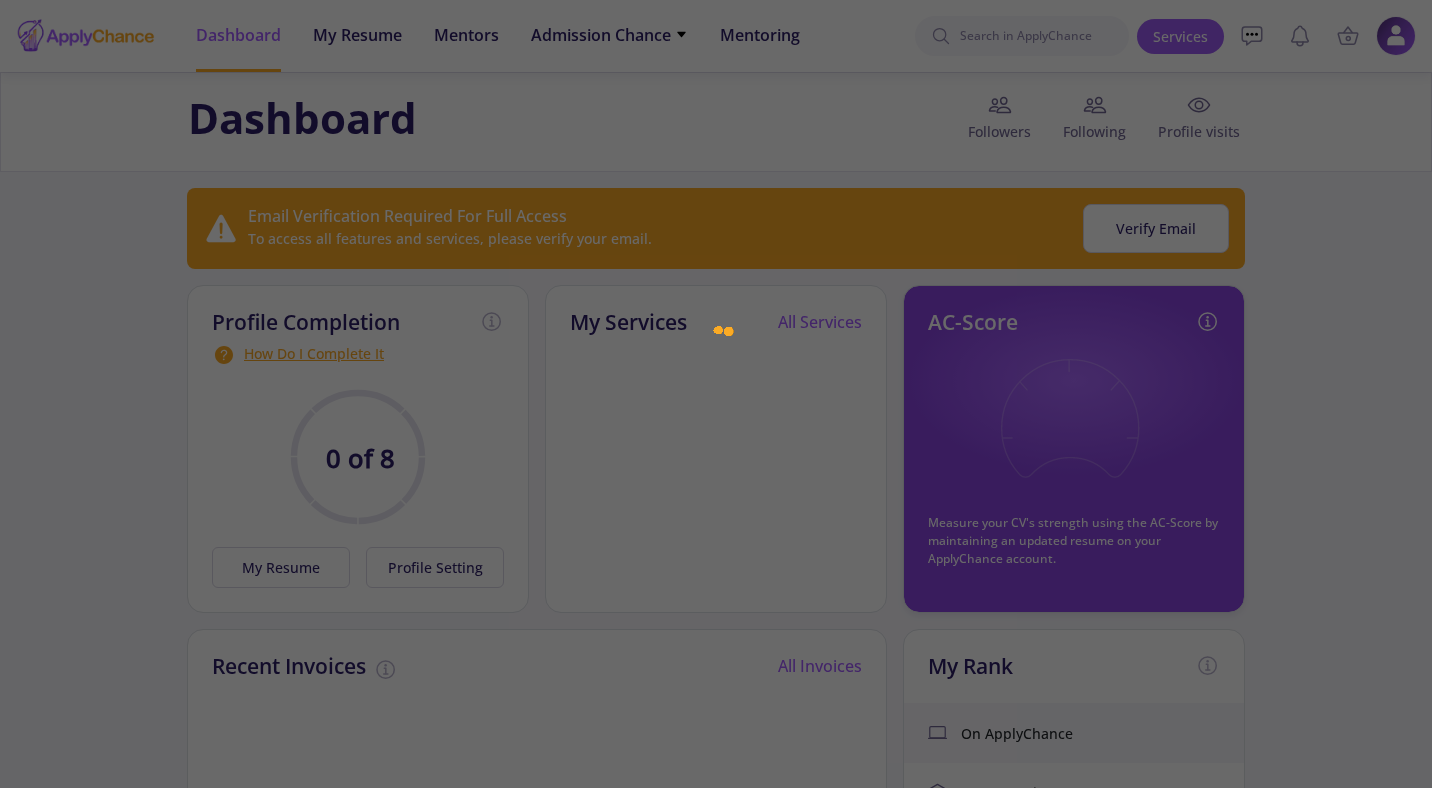 click at bounding box center [716, 394] 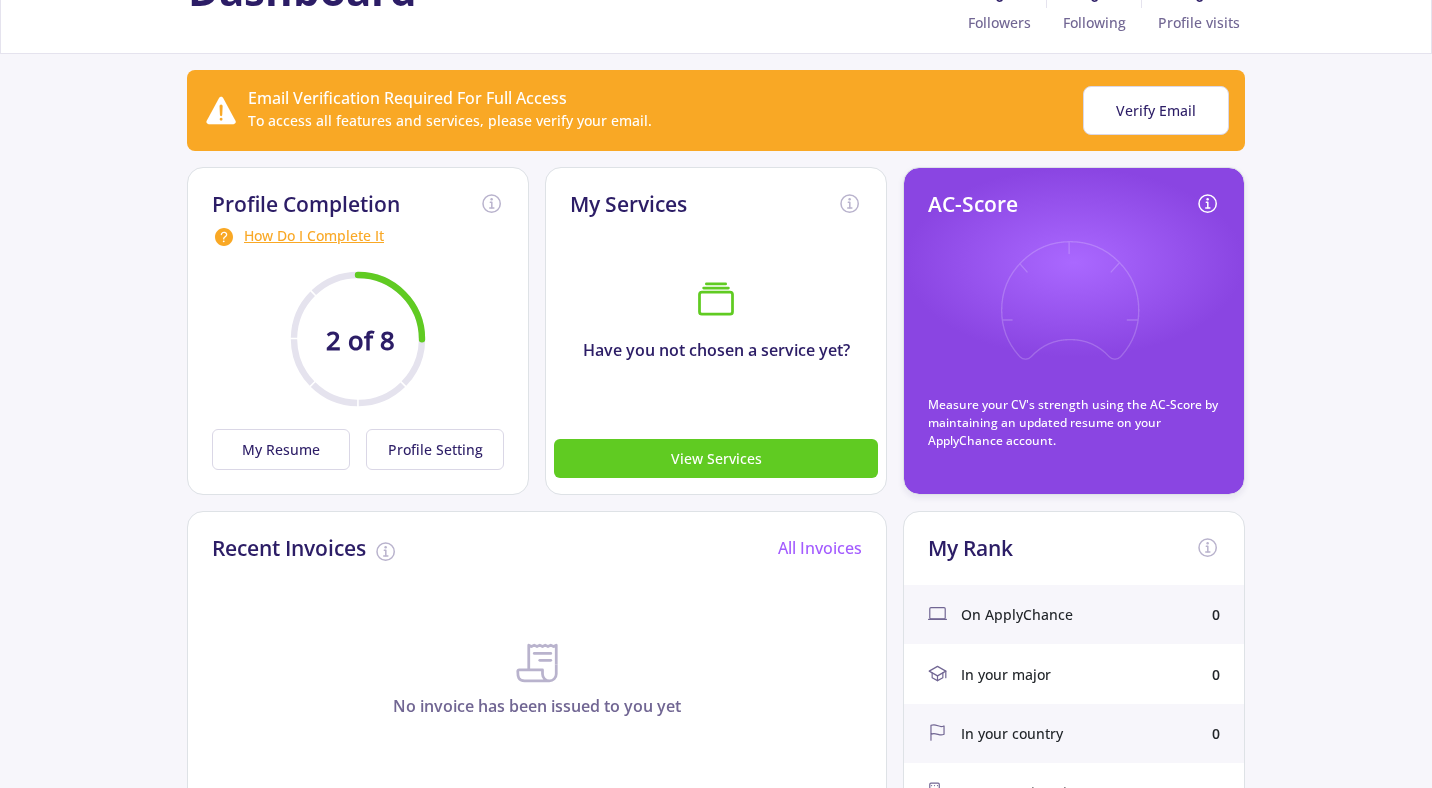 scroll, scrollTop: 344, scrollLeft: 0, axis: vertical 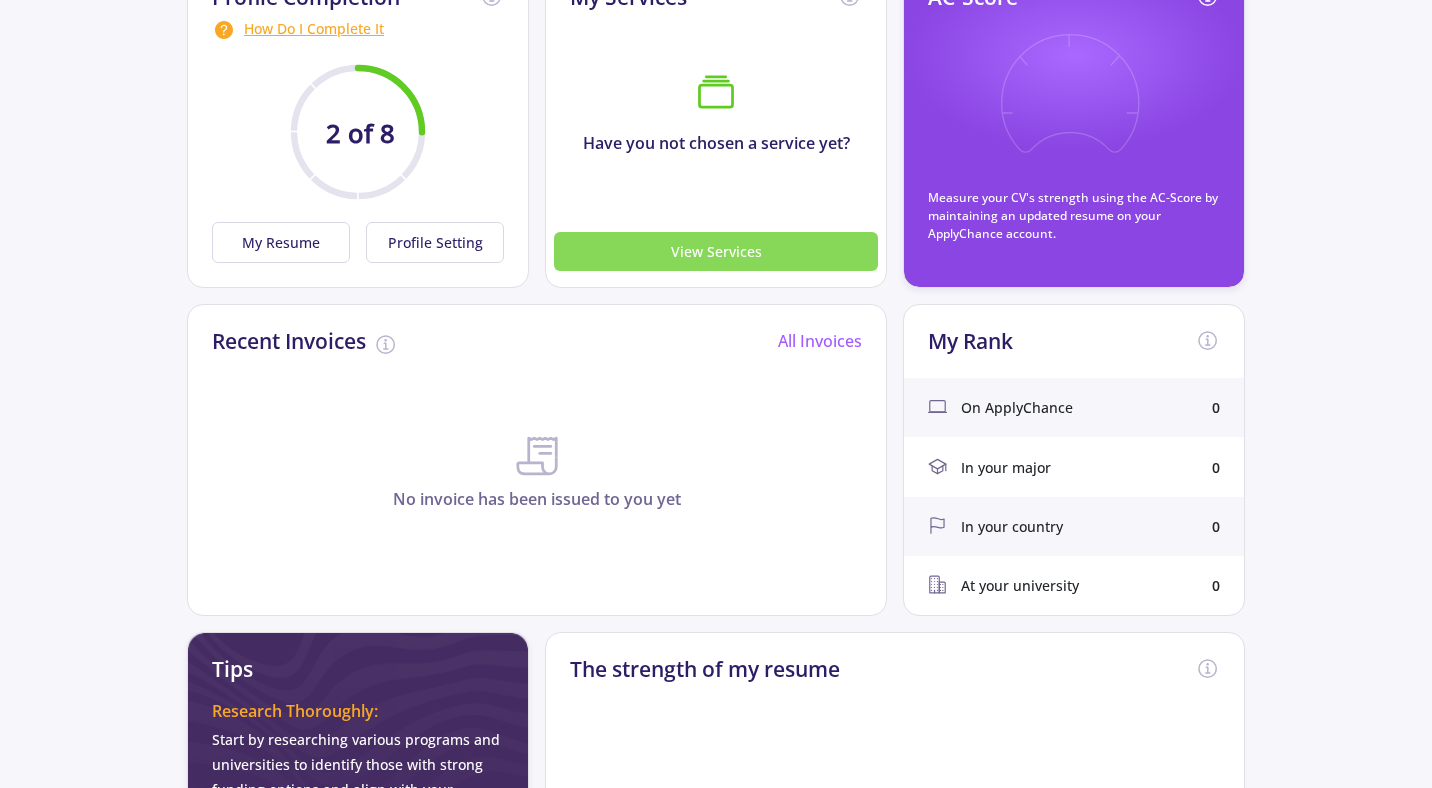 click on "View Services" 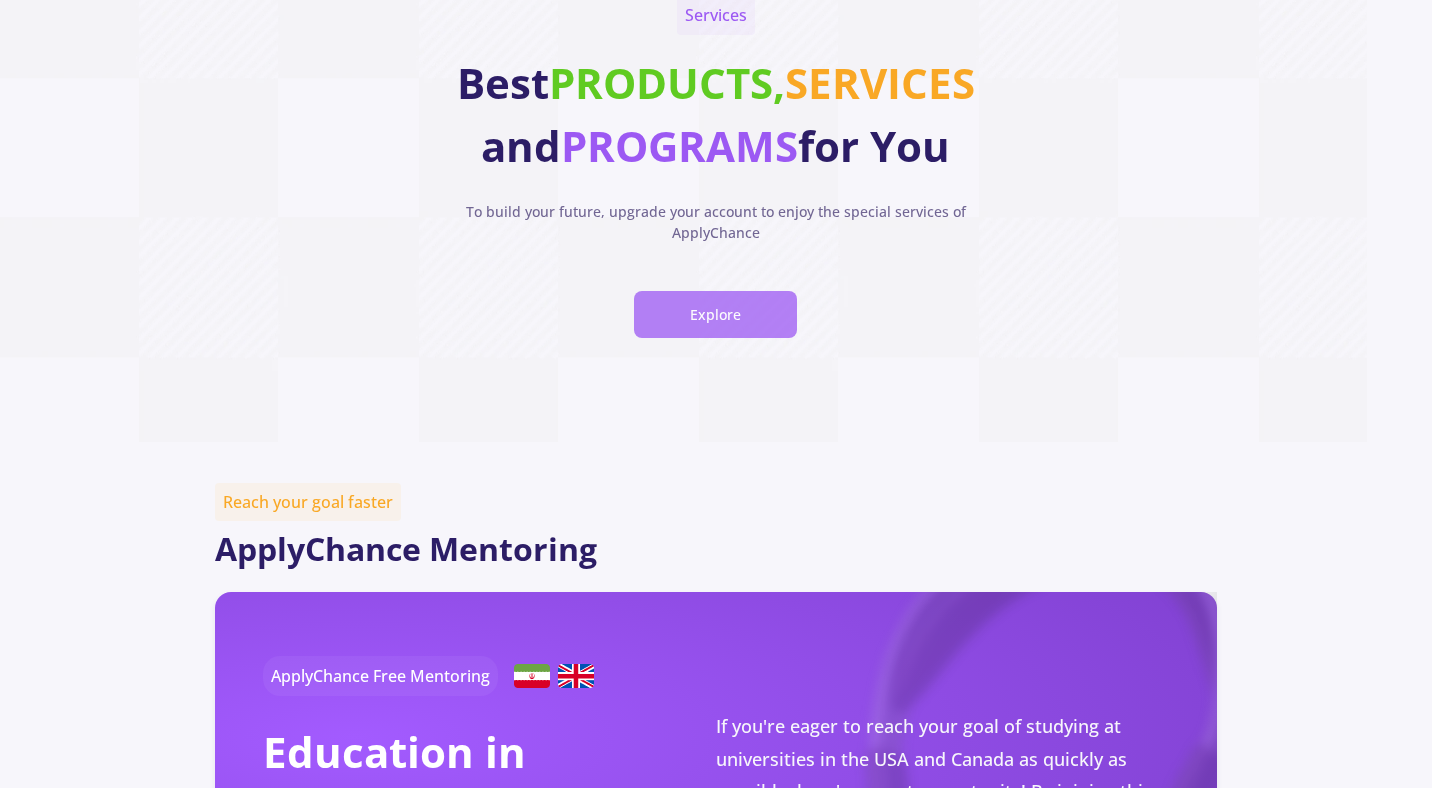 click on "Explore" 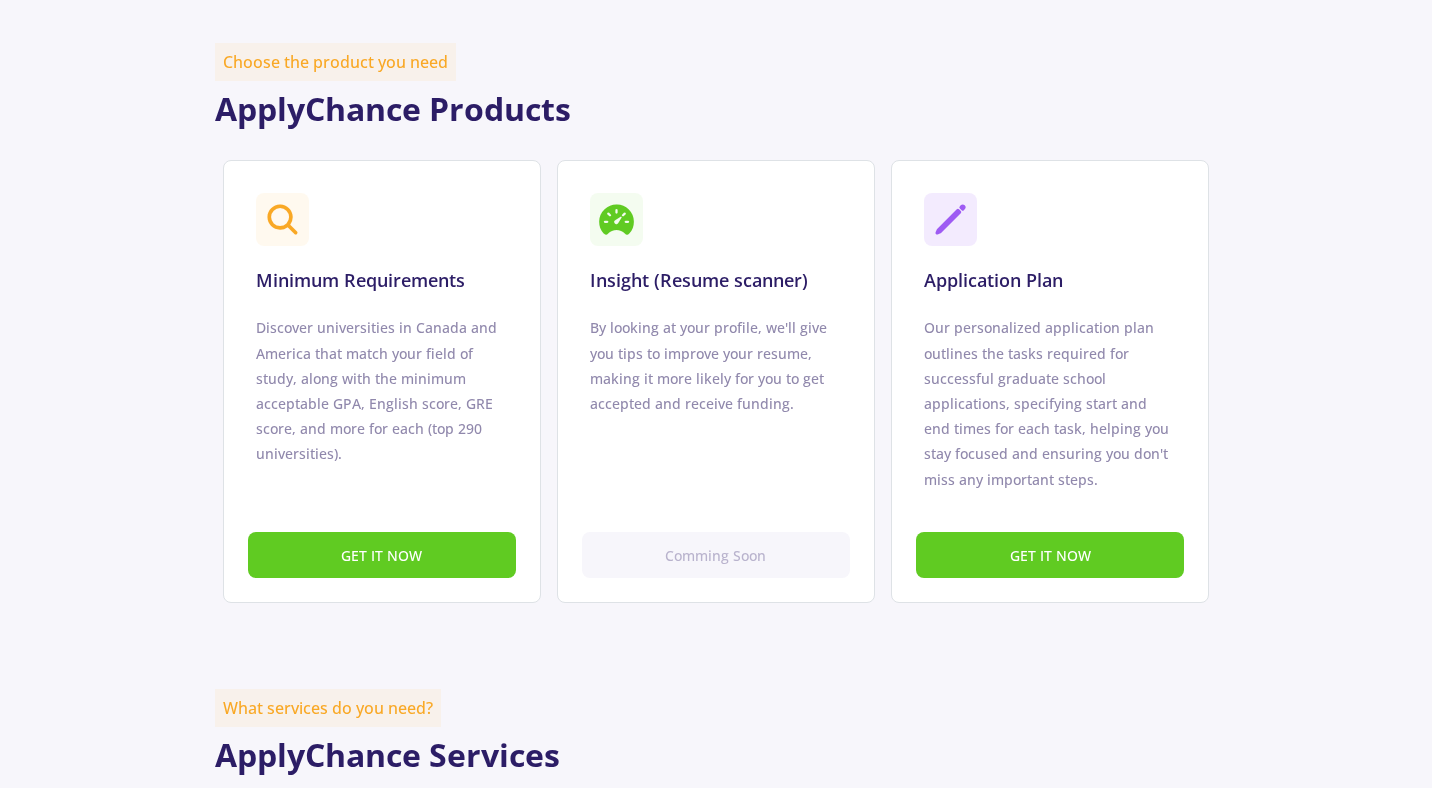 scroll, scrollTop: 1229, scrollLeft: 0, axis: vertical 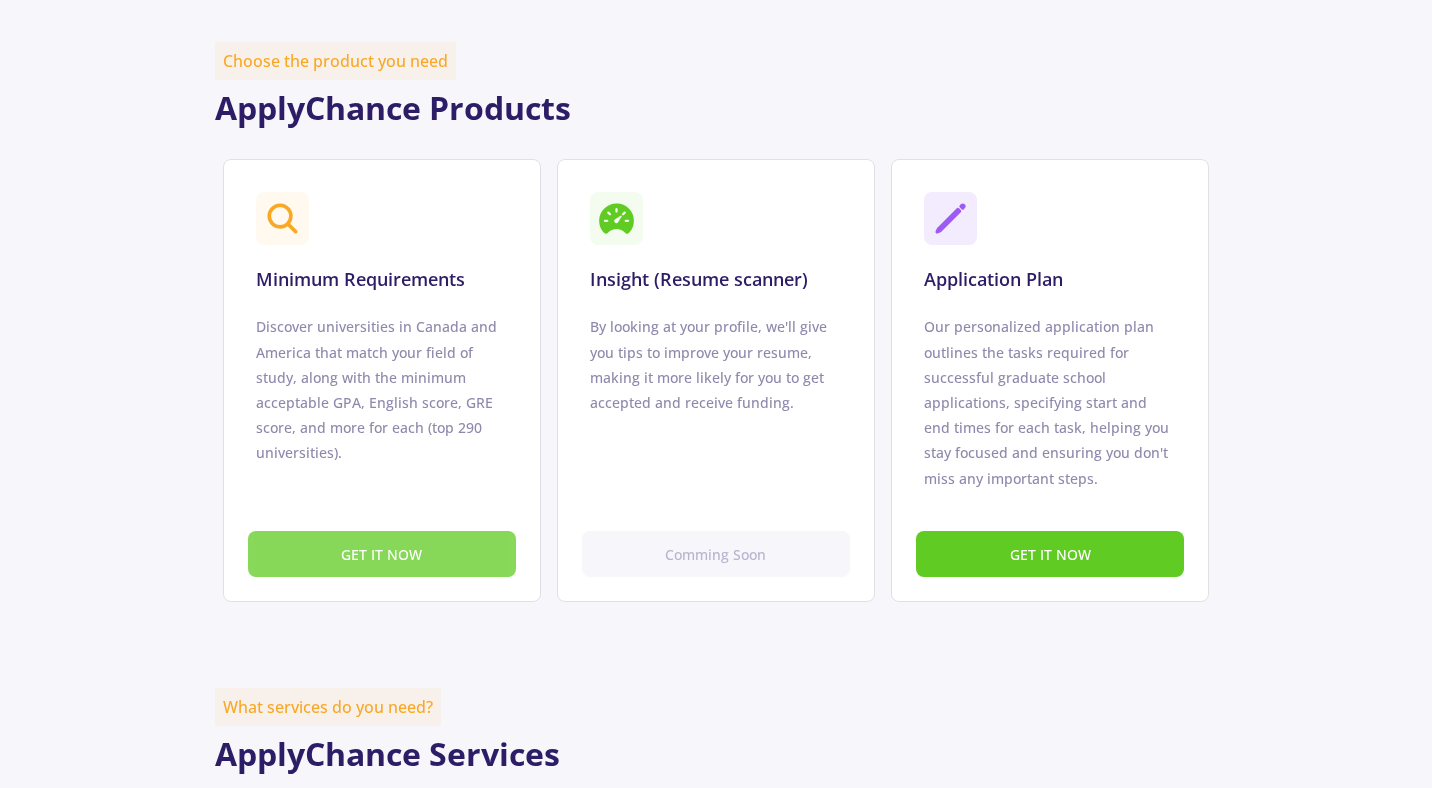 click on "GET IT NOW" 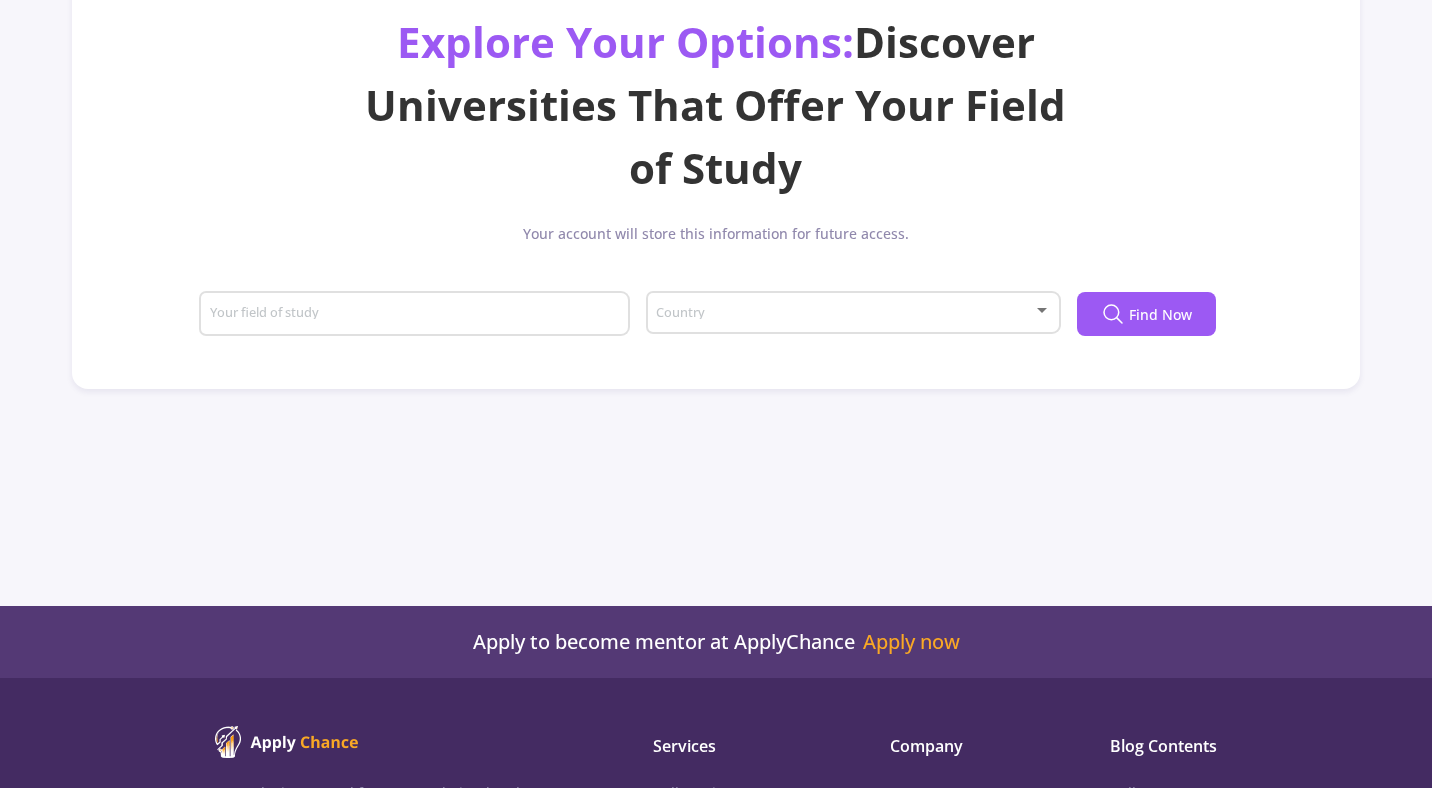 scroll, scrollTop: 140, scrollLeft: 0, axis: vertical 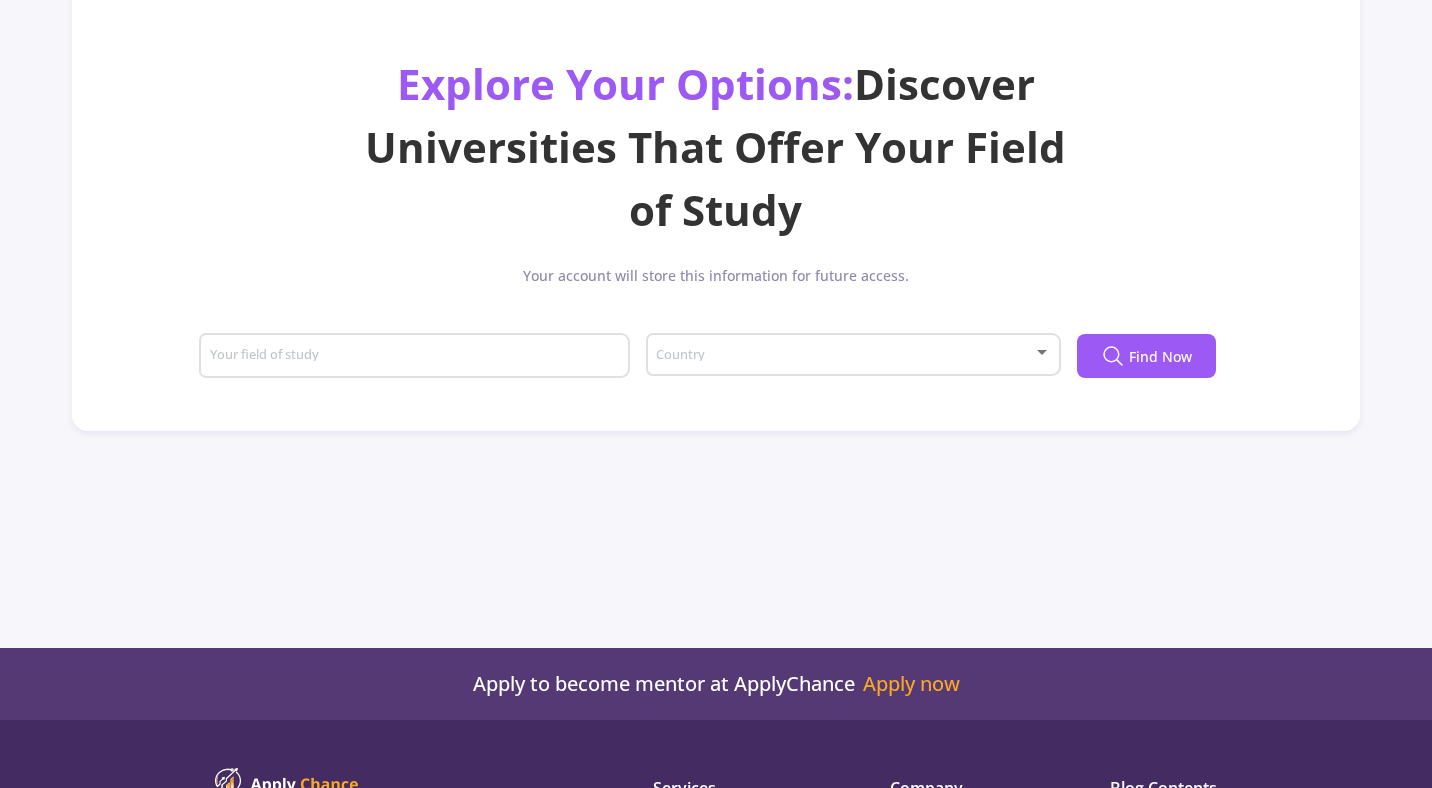 click on "Explore Your Options:  Discover Universities That Offer Your Field of Study  Your account will store this information for future access.  Your field of study Country Find Now" 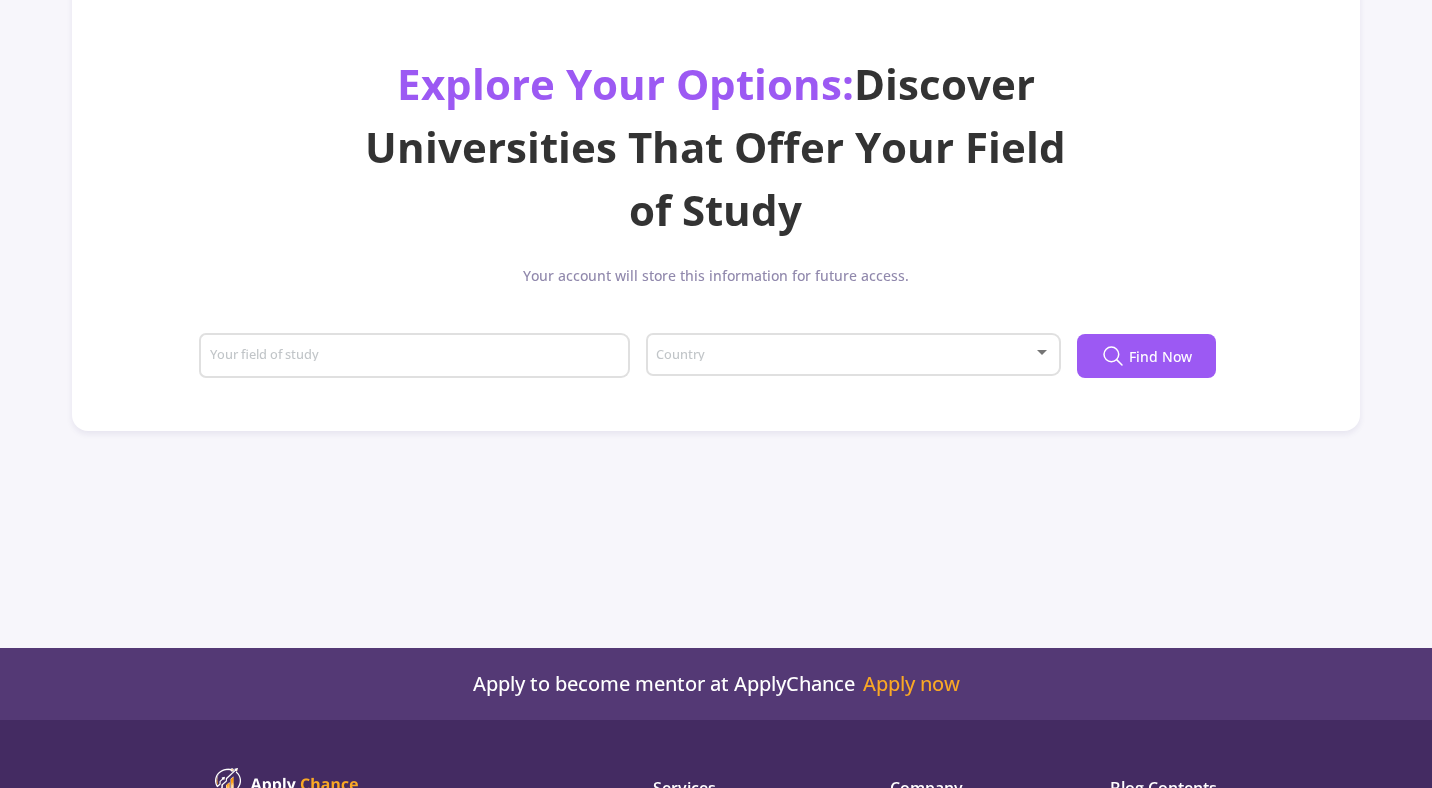 click on "Your field of study" at bounding box center (417, 357) 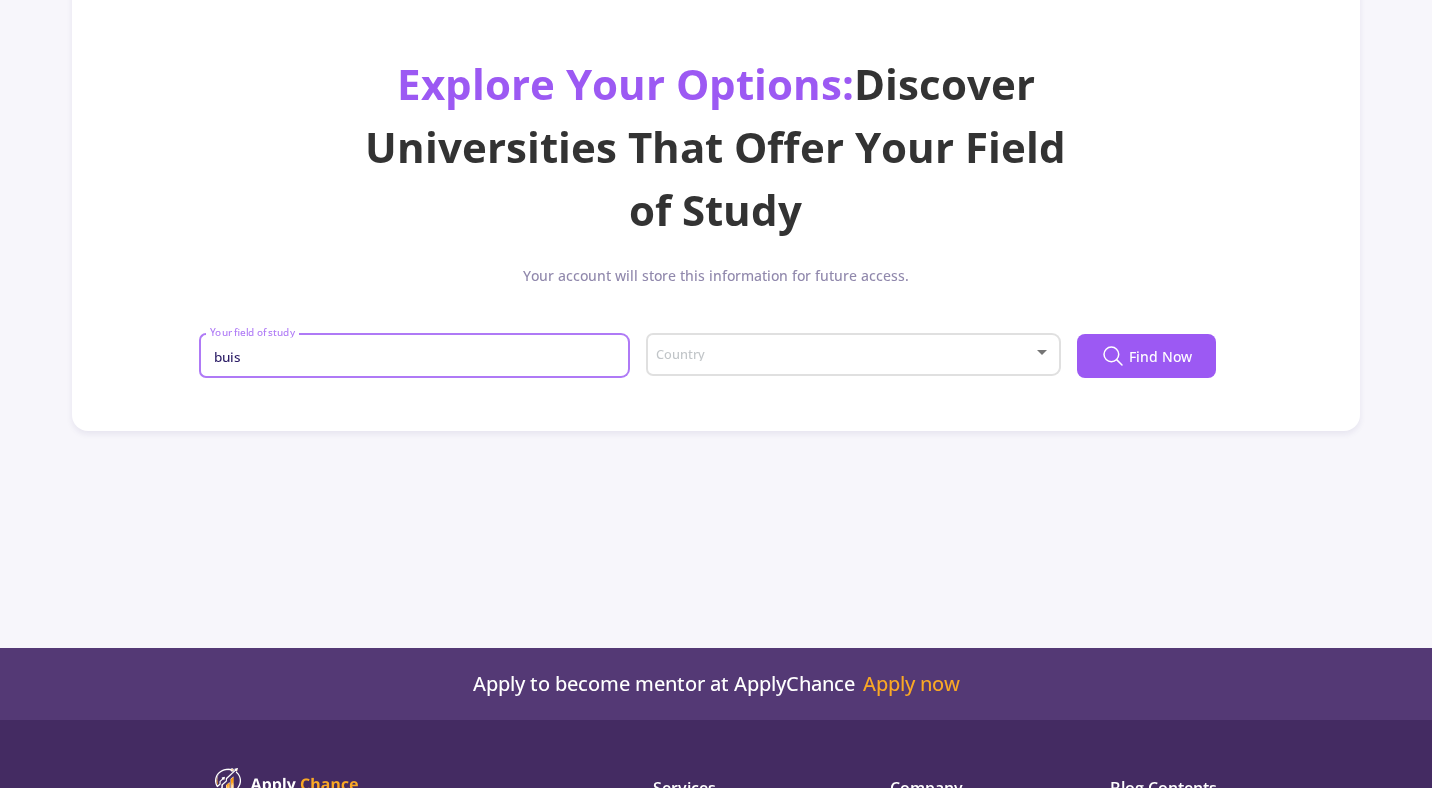 type on "bui" 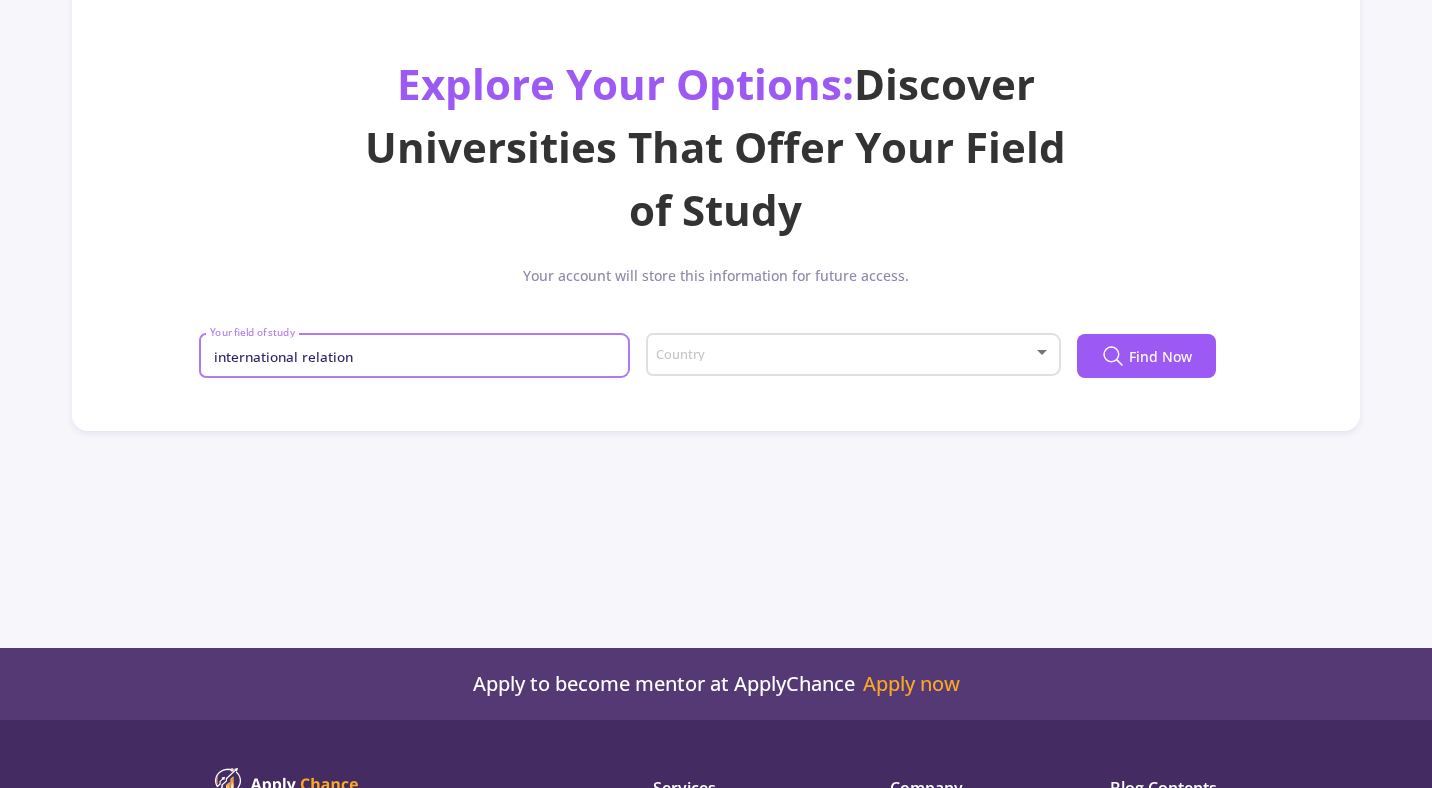 type on "international relations" 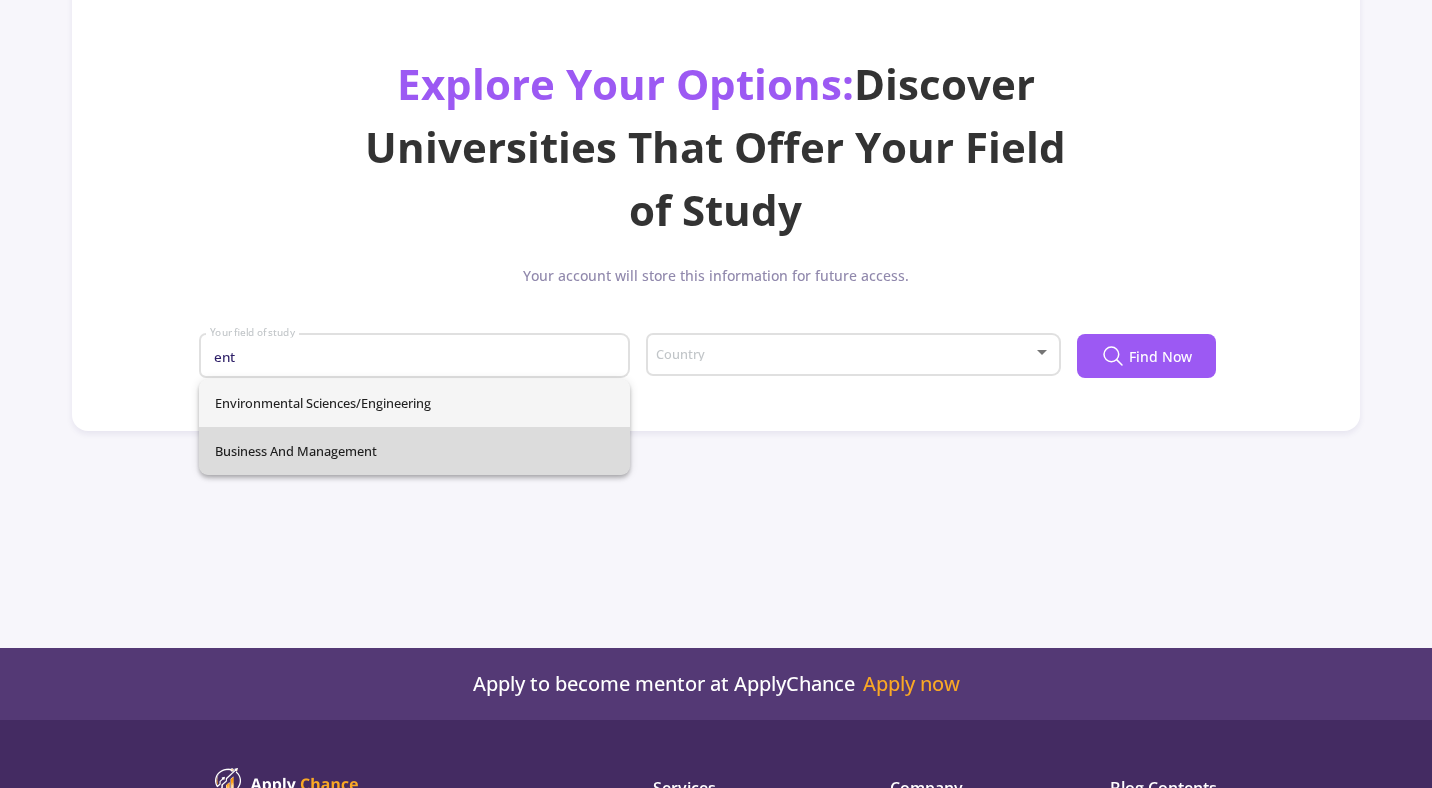 click on "Business and Management" at bounding box center (414, 451) 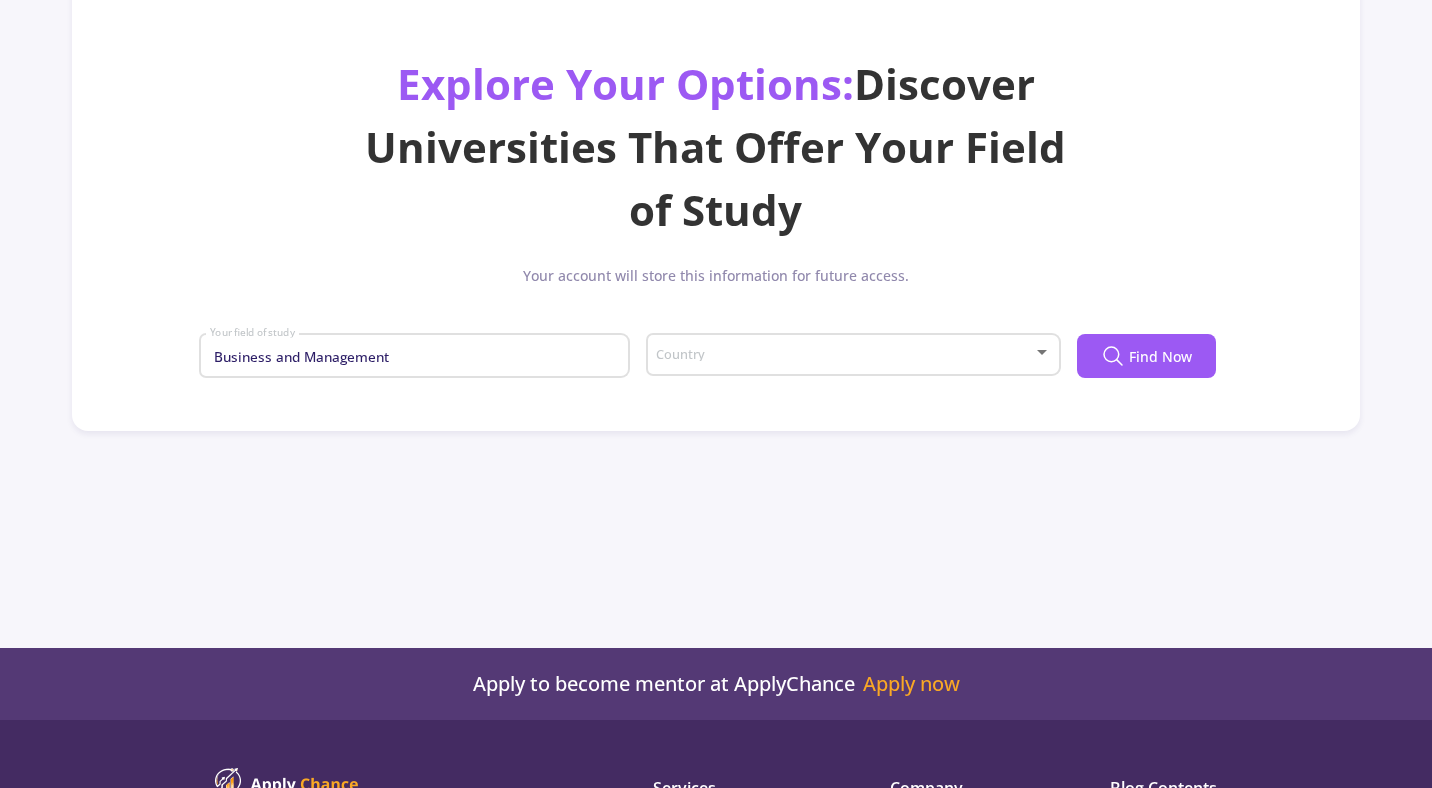 click on "Explore Your Options:  Discover Universities That Offer Your Field of Study  Your account will store this information for future access.  Business and Management Your field of study Country Find Now" 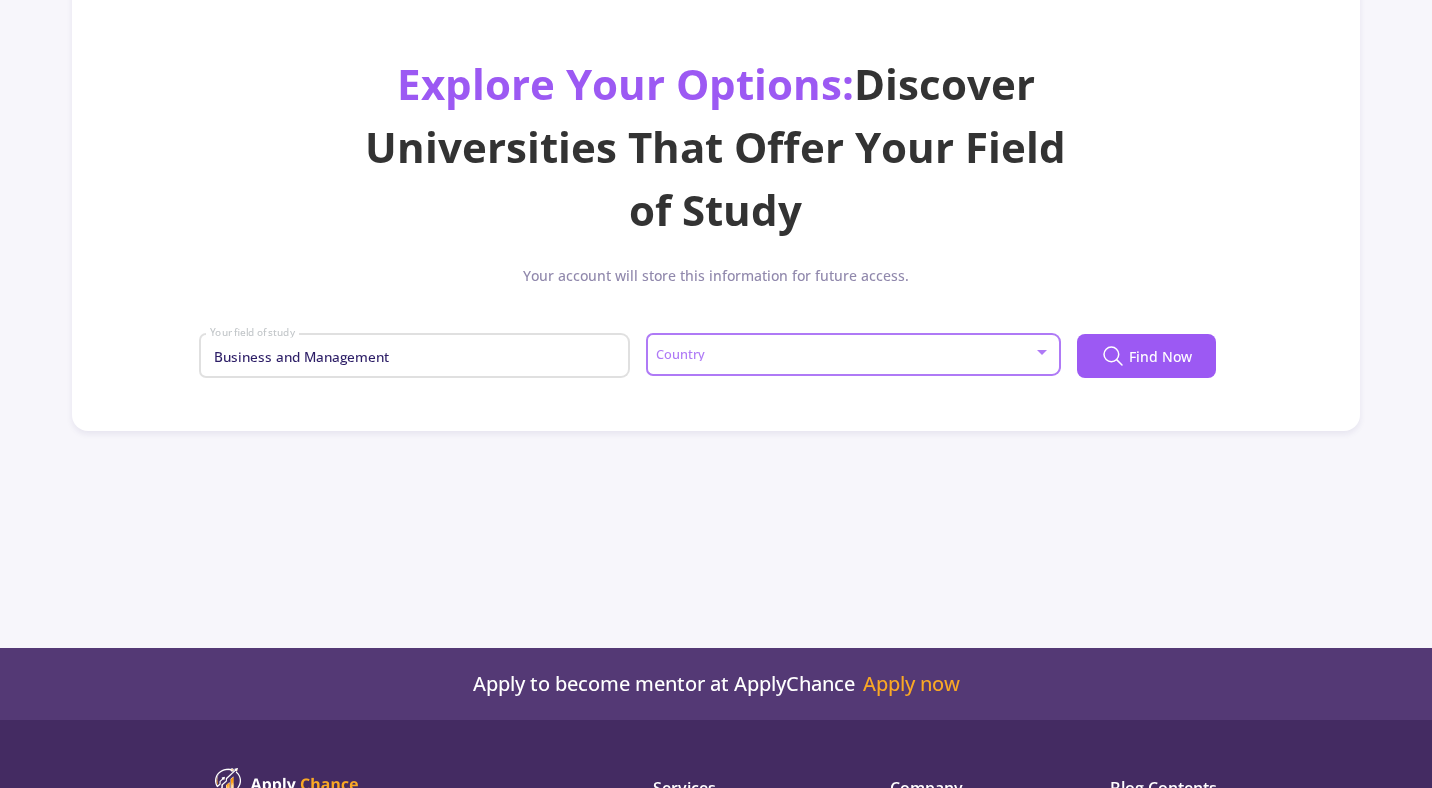 click at bounding box center (846, 355) 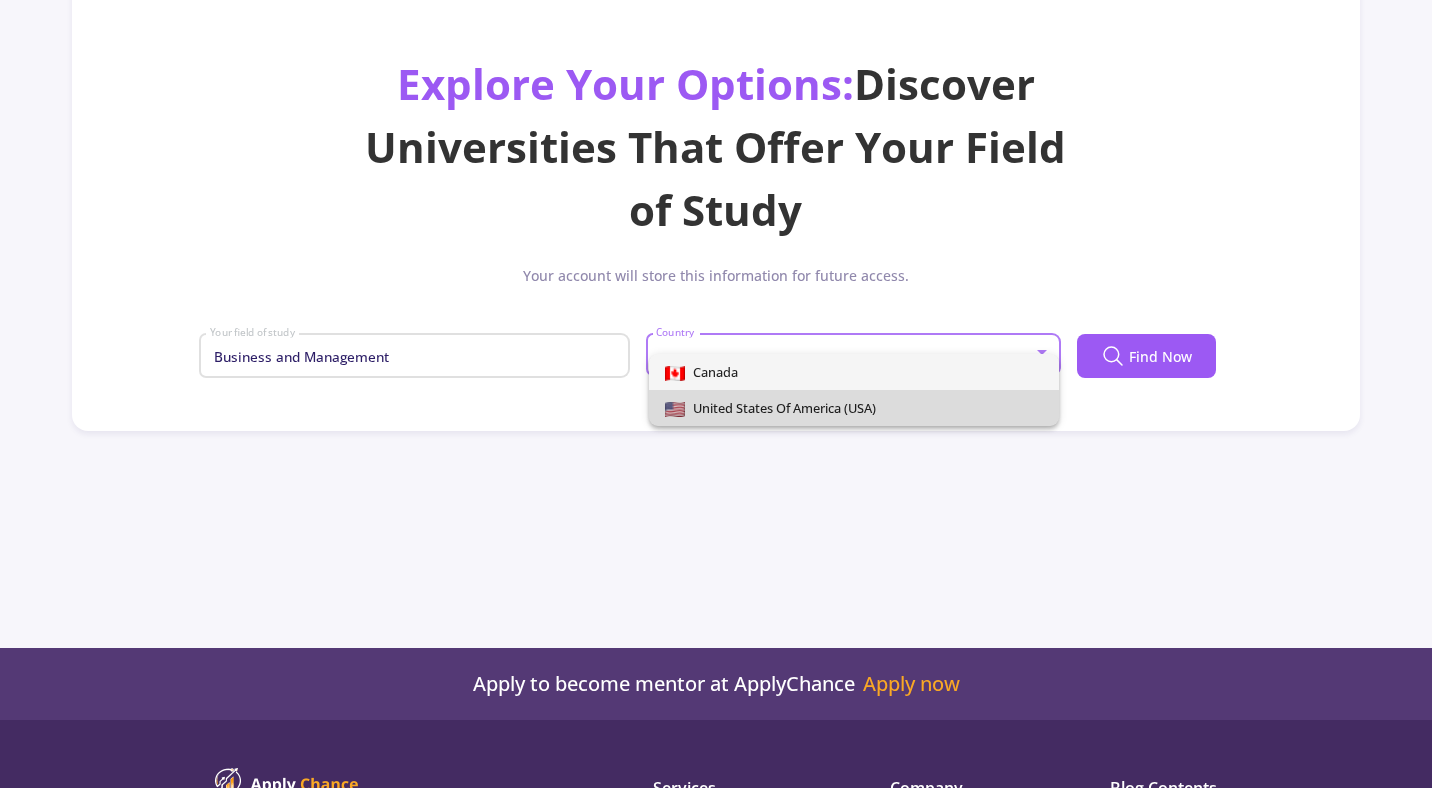 click on "United States of America (USA)" at bounding box center [780, 408] 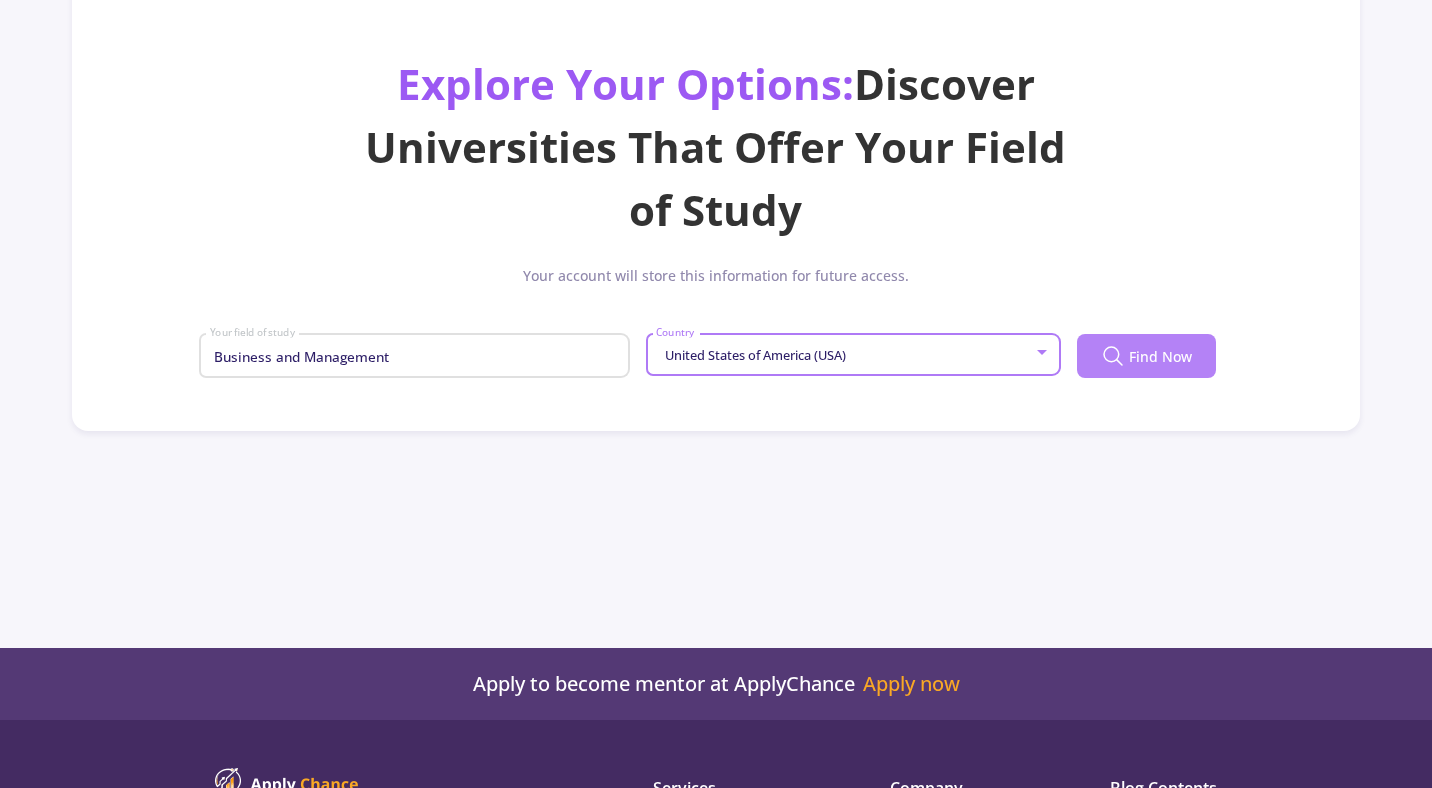 click on "Find Now" 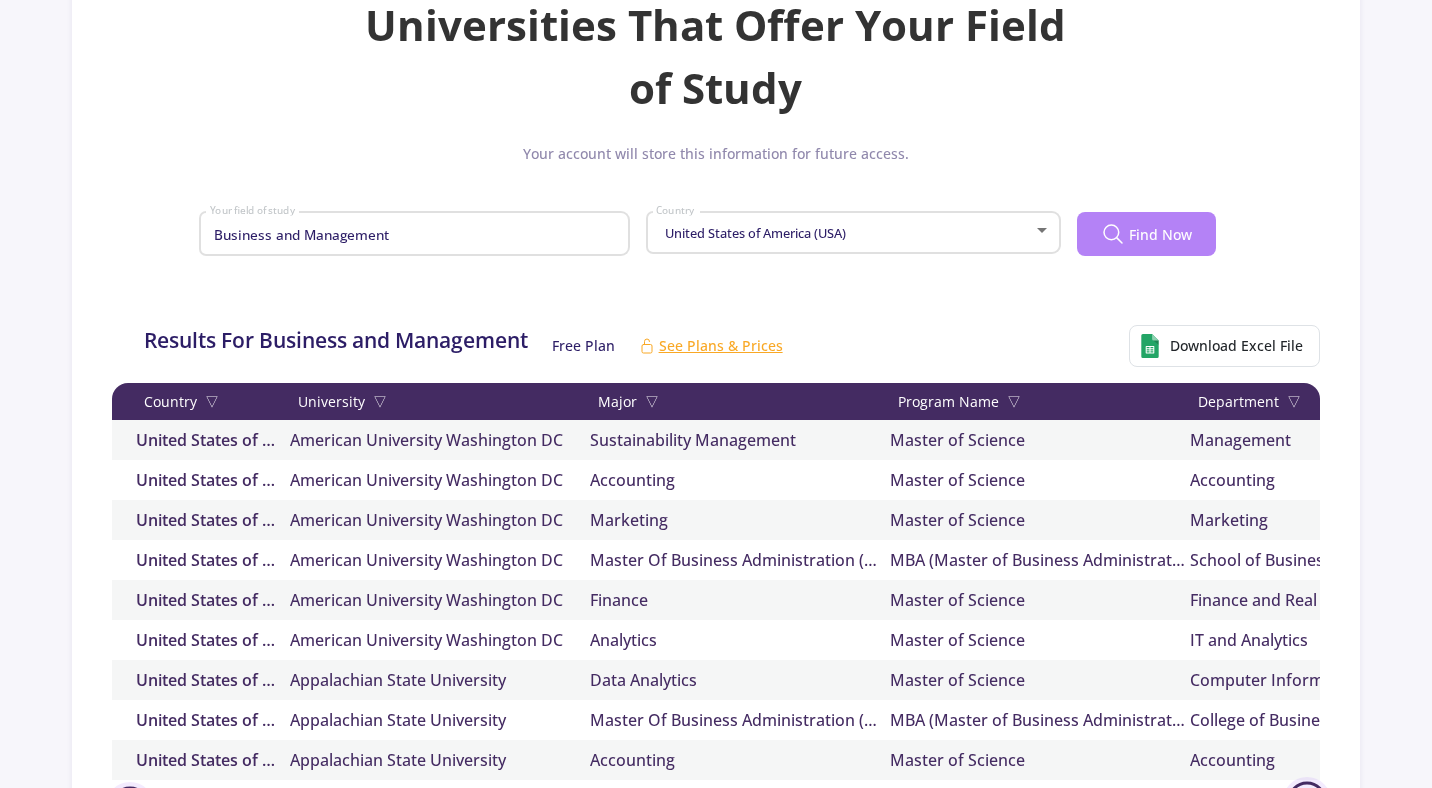 scroll, scrollTop: 0, scrollLeft: 0, axis: both 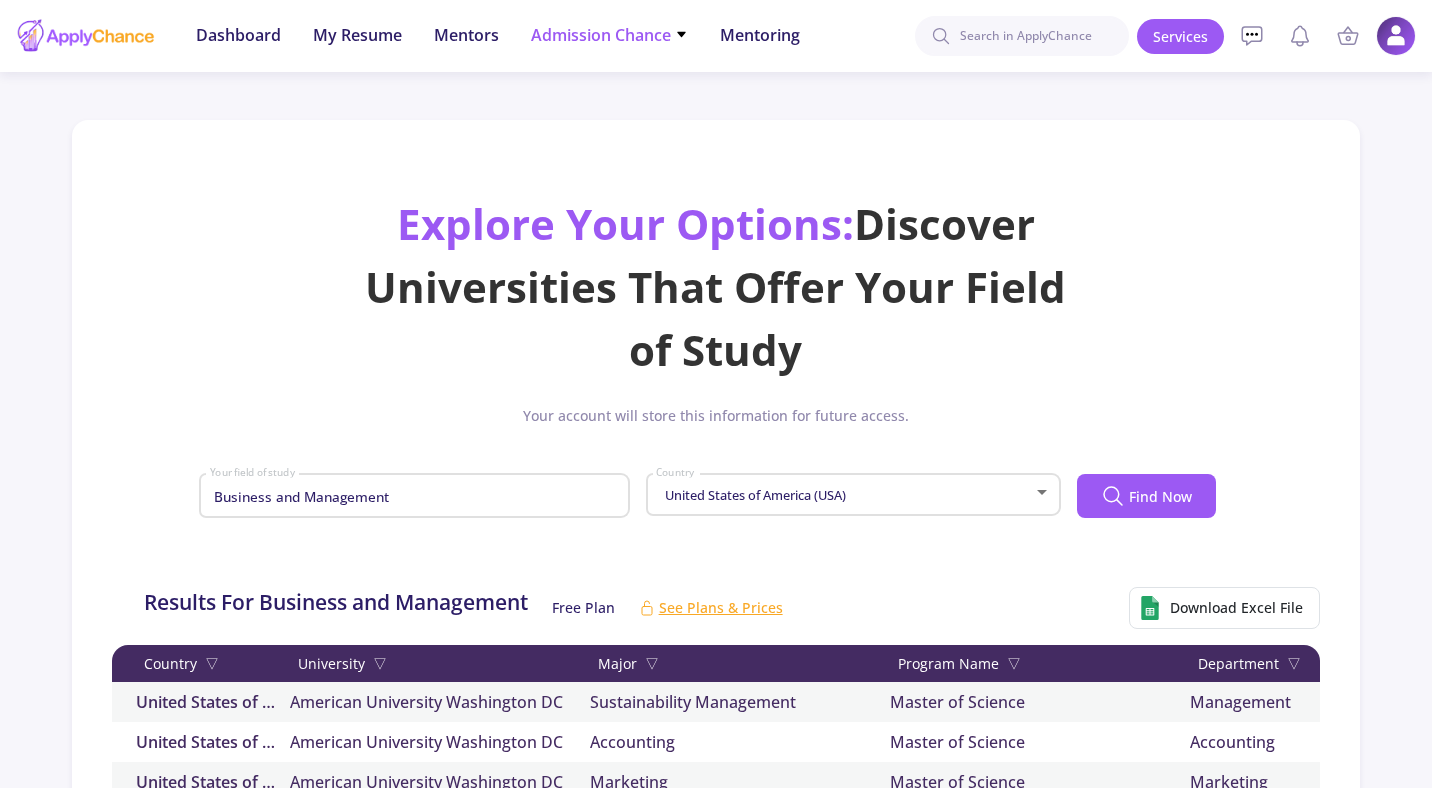click on "Admission Chance" 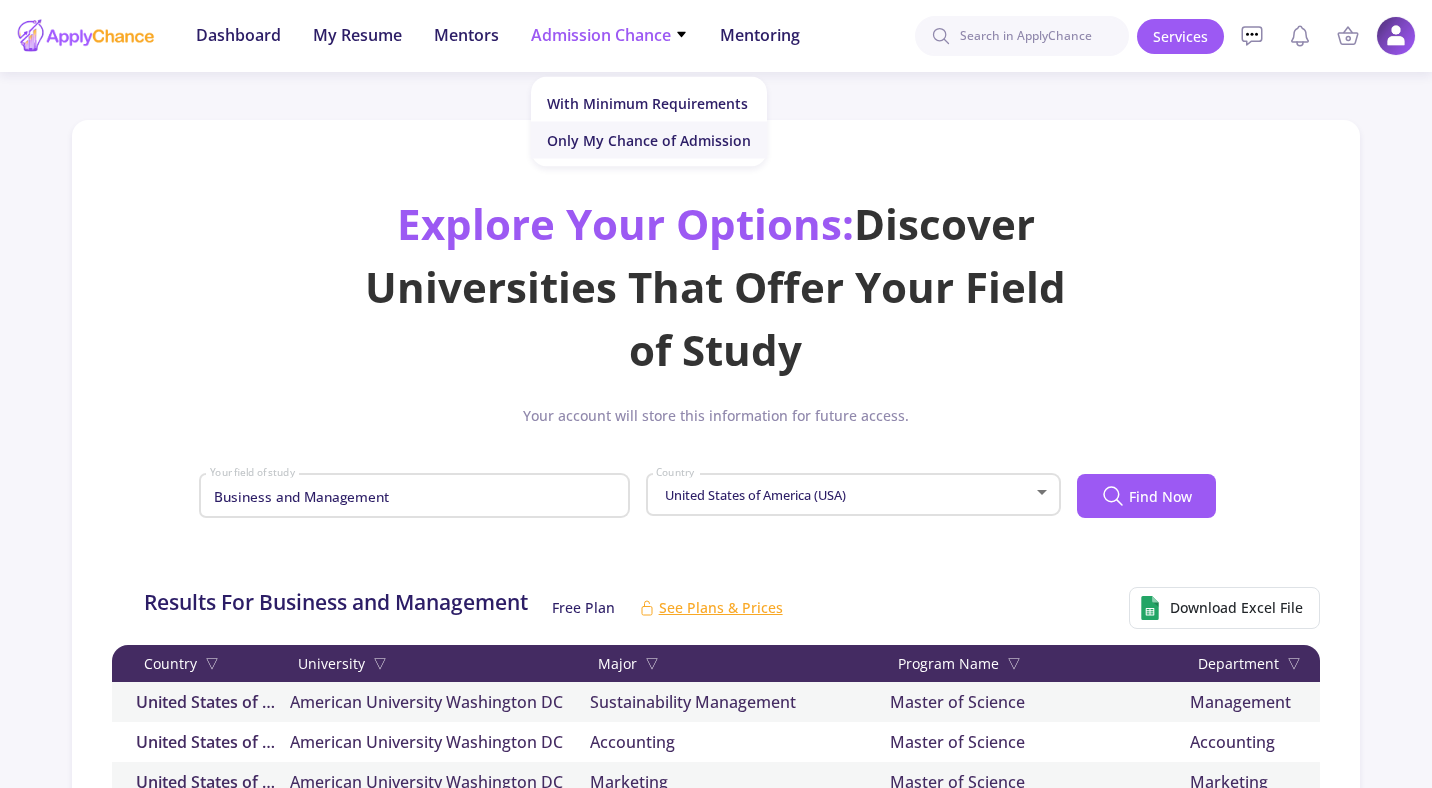 click on "Only My Chance of Admission" 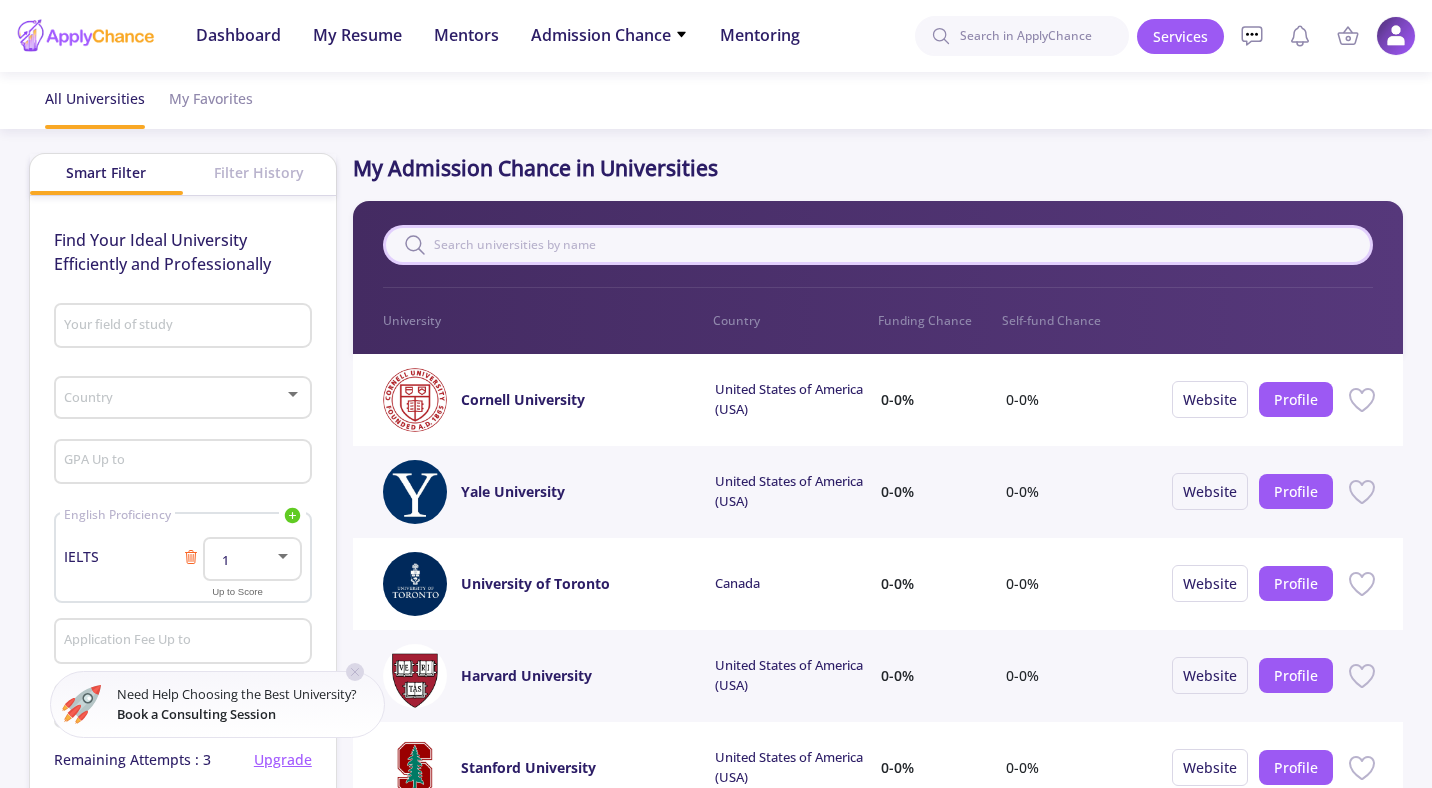 click 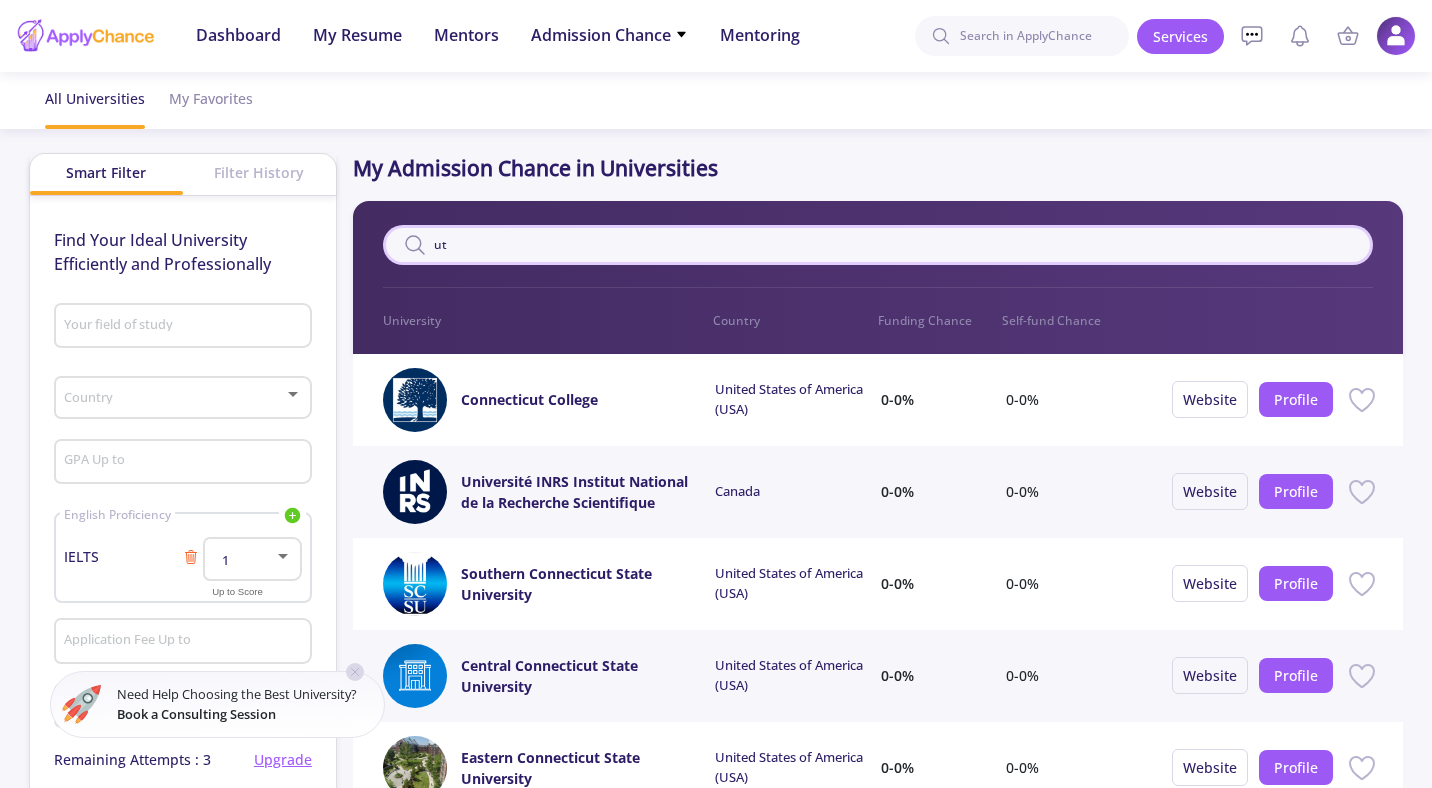 type on "ut a" 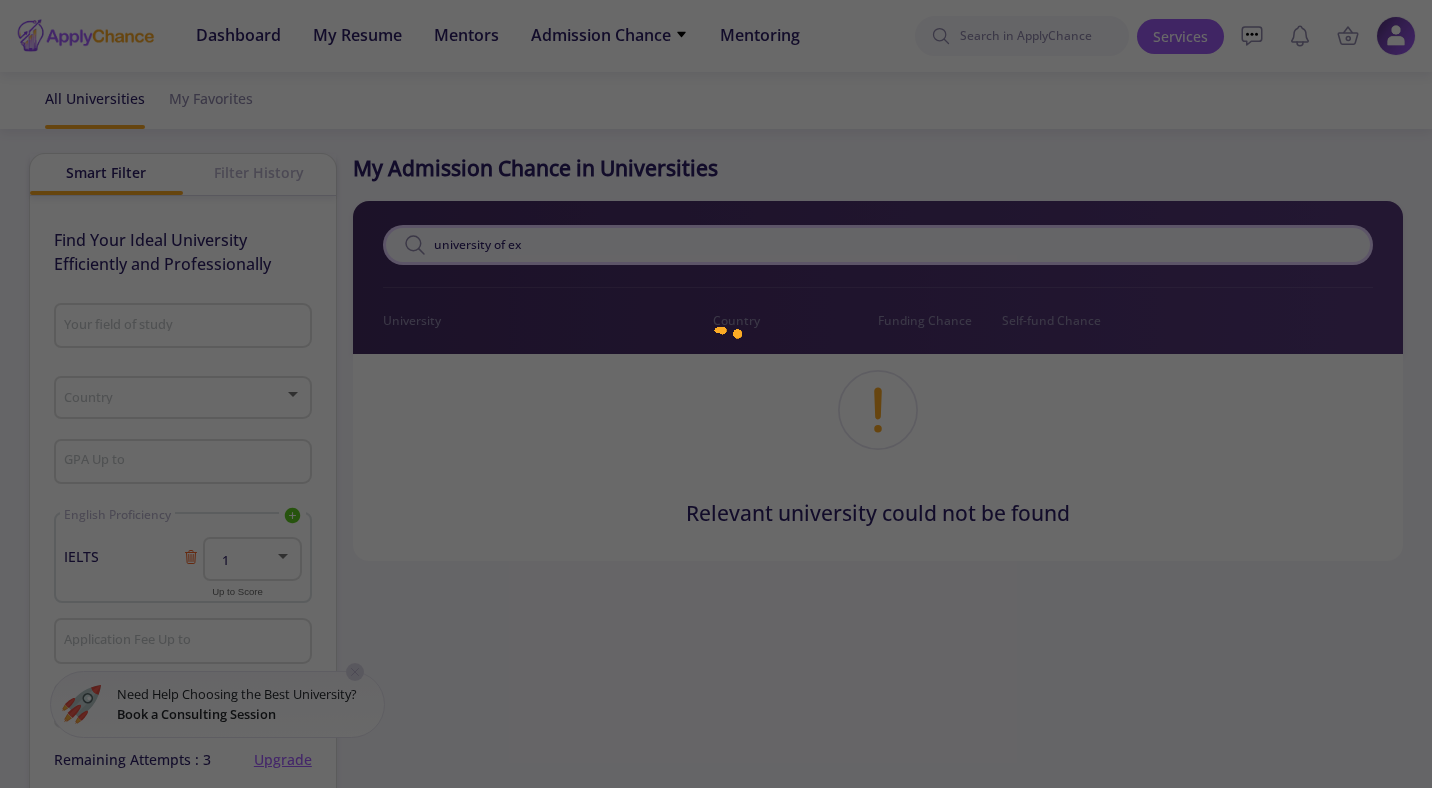 type on "university of e" 